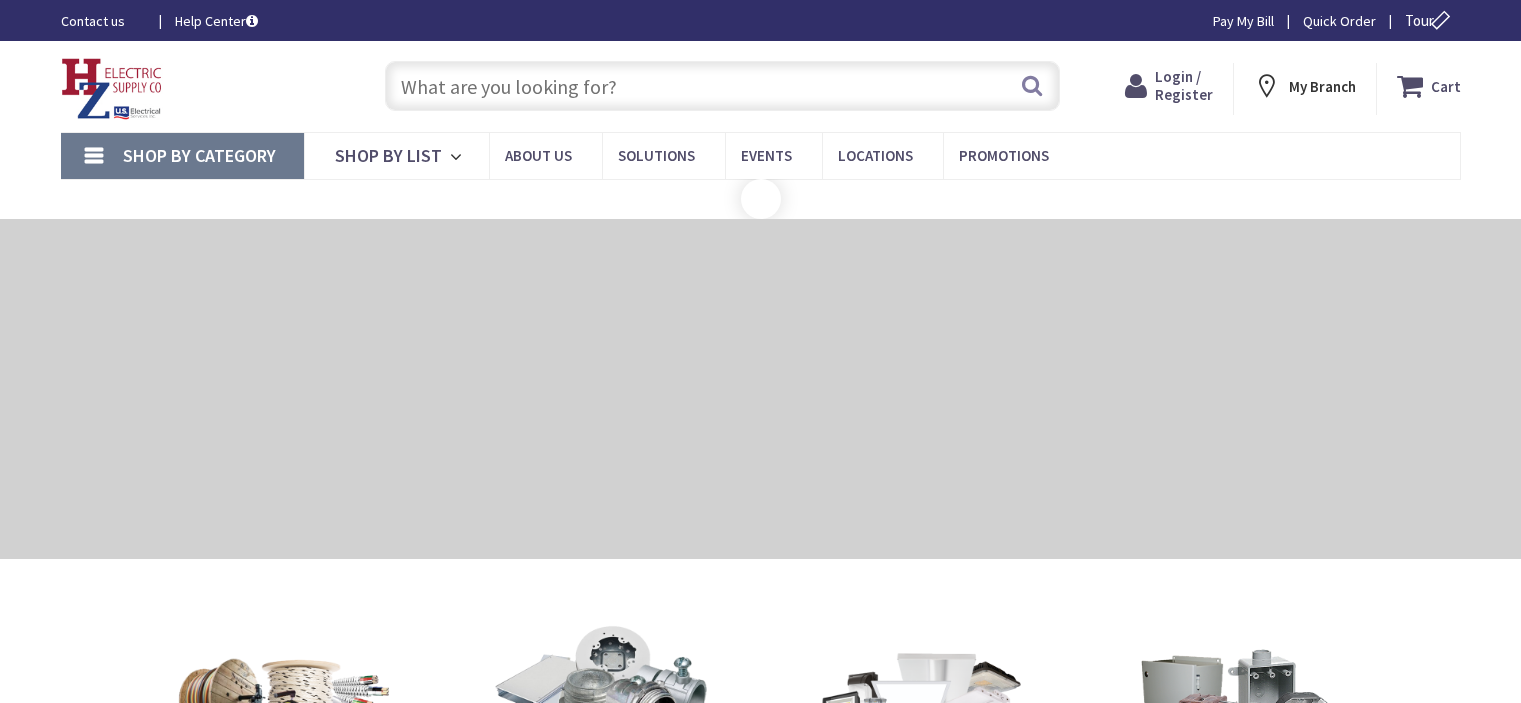 scroll, scrollTop: 0, scrollLeft: 0, axis: both 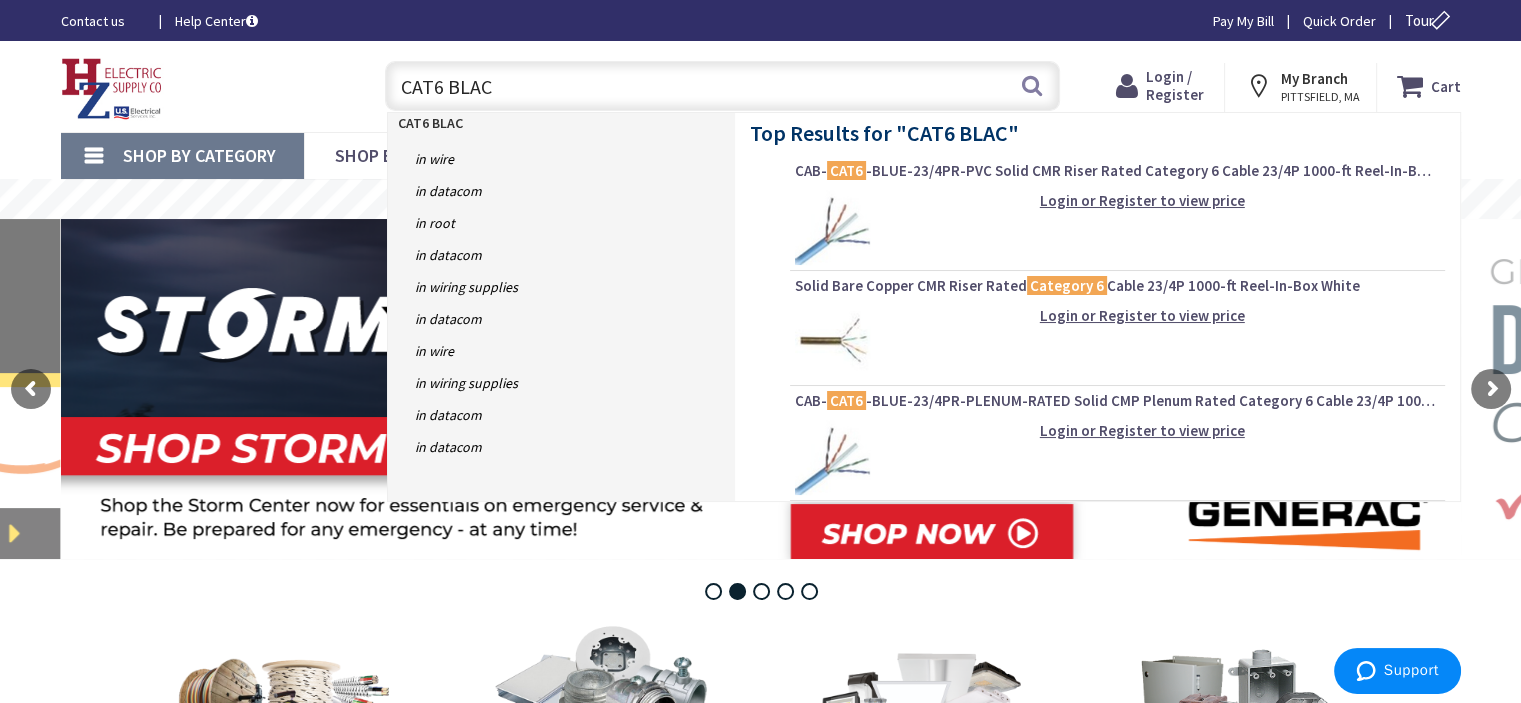 type on "CAT6 BLACK" 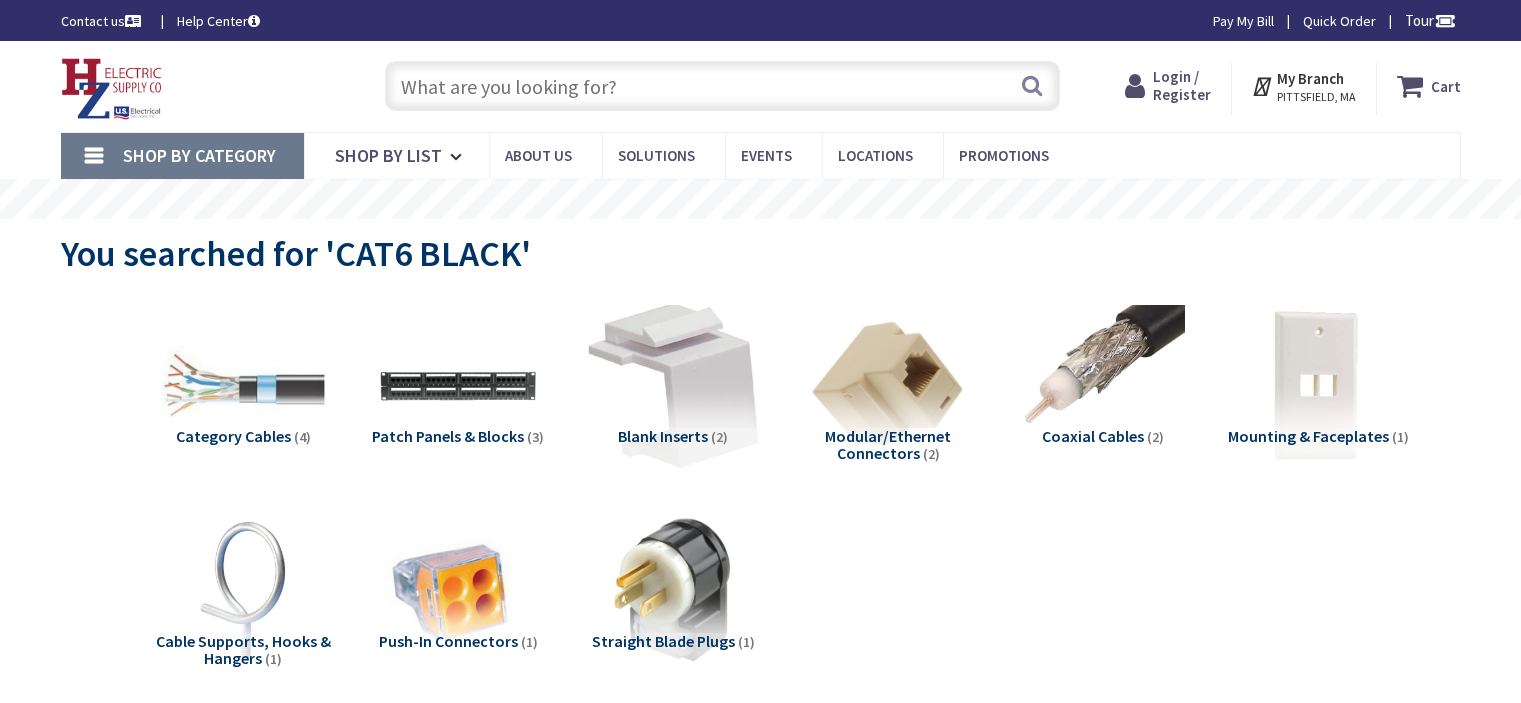 scroll, scrollTop: 0, scrollLeft: 0, axis: both 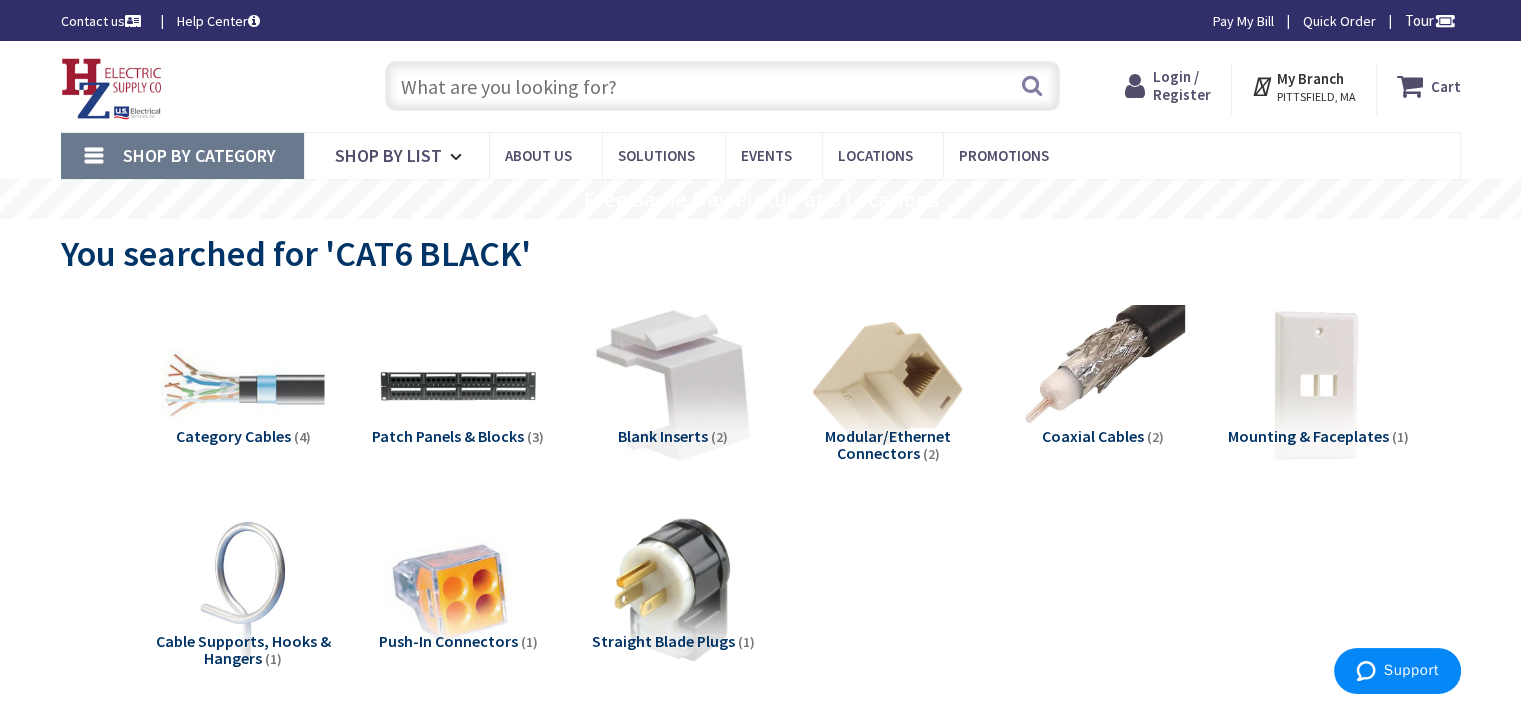 click on "Login / Register" at bounding box center [1182, 85] 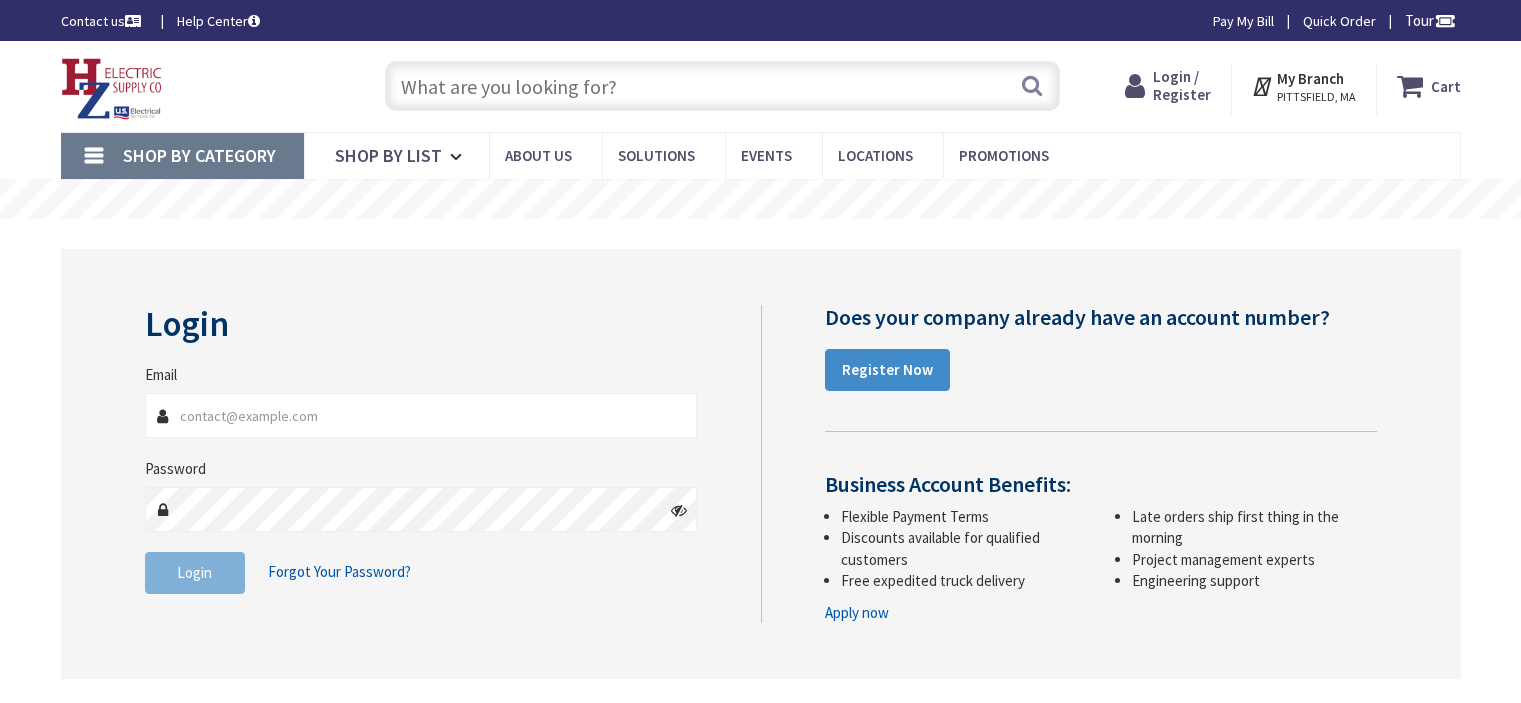 scroll, scrollTop: 0, scrollLeft: 0, axis: both 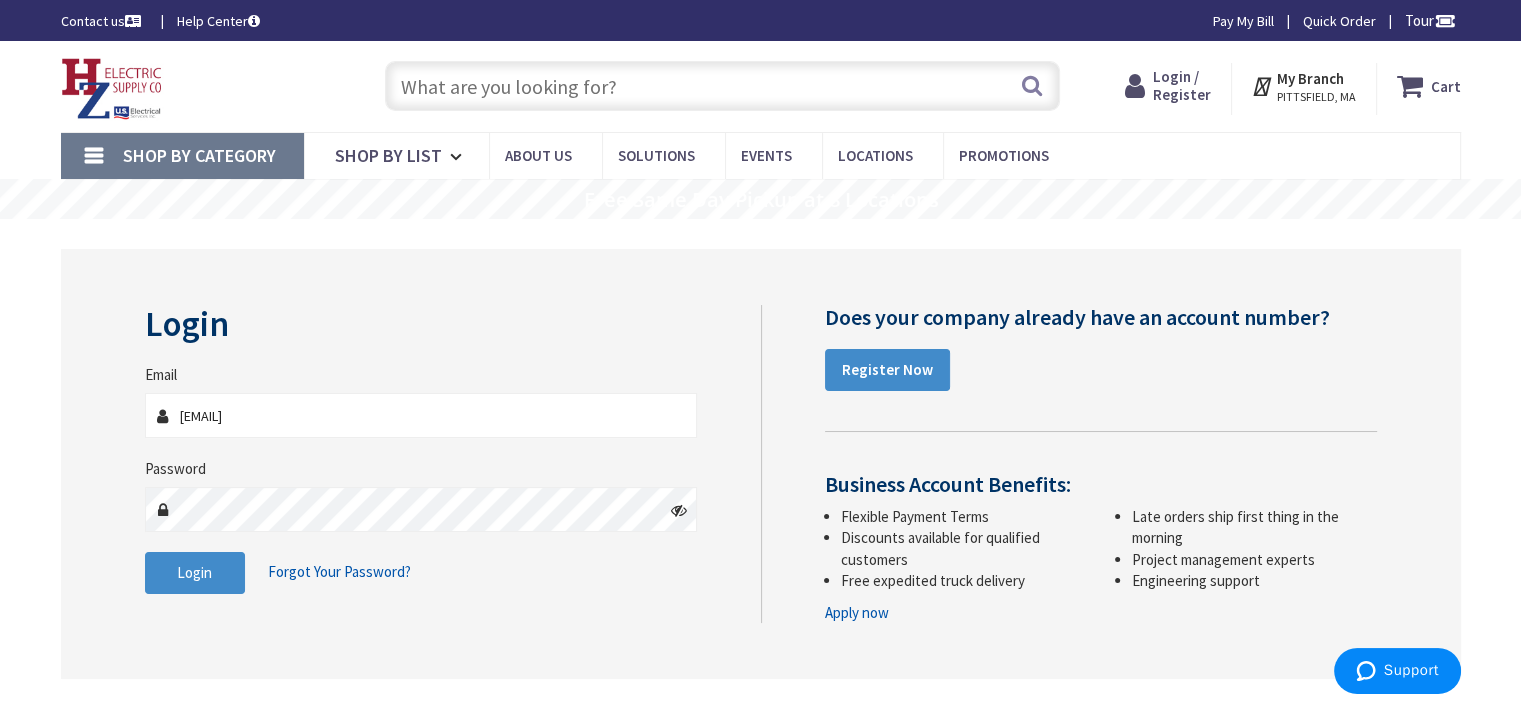 click on "jpultorak@gableelectricinc.com" at bounding box center [421, 415] 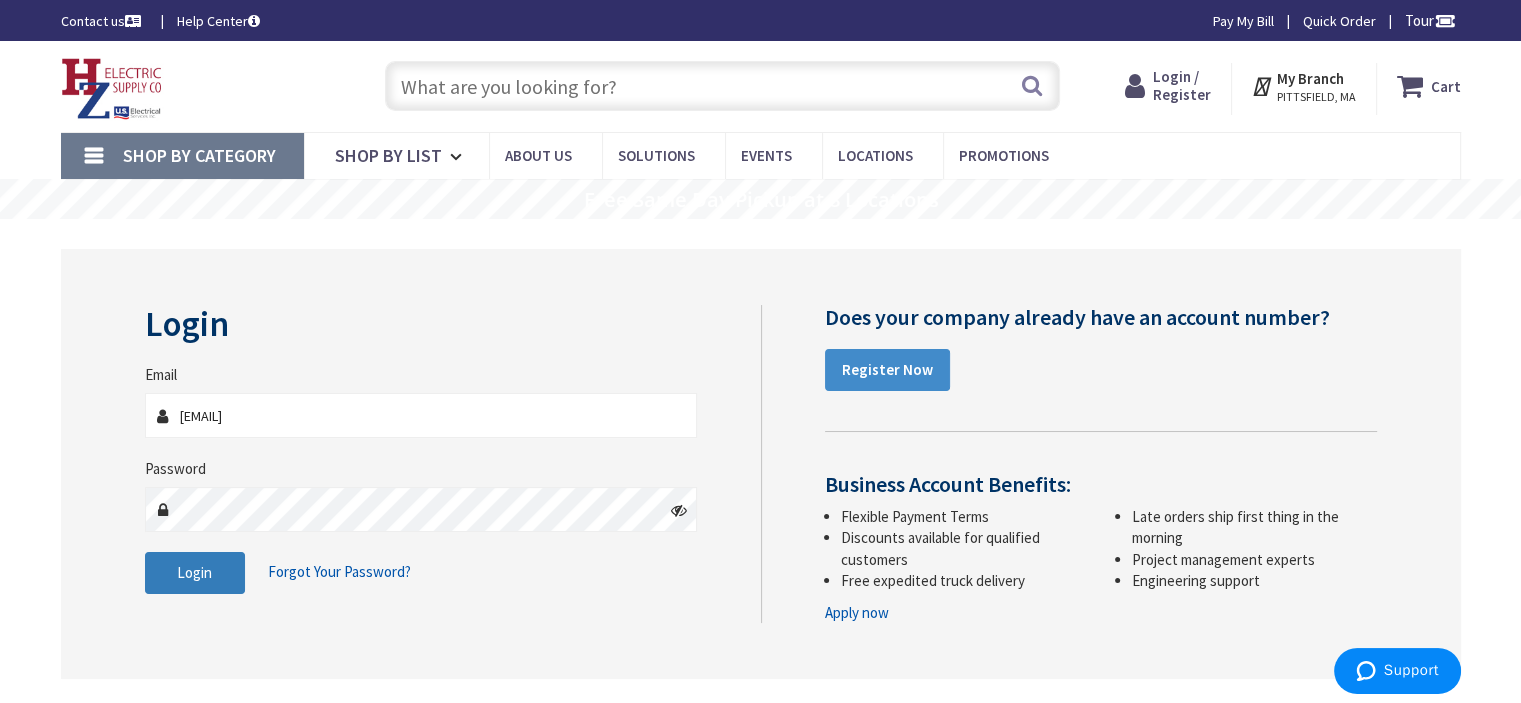 click on "Login" at bounding box center (194, 572) 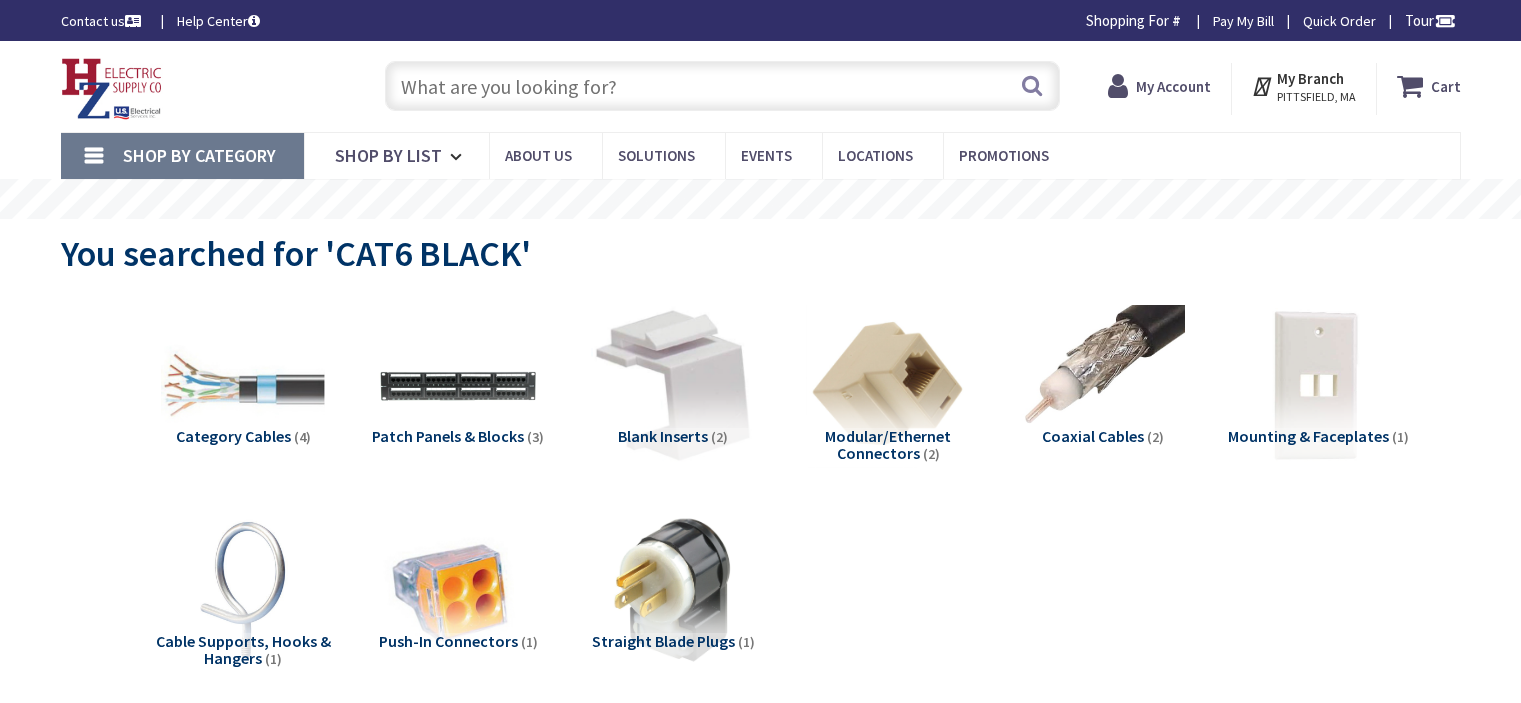 scroll, scrollTop: 0, scrollLeft: 0, axis: both 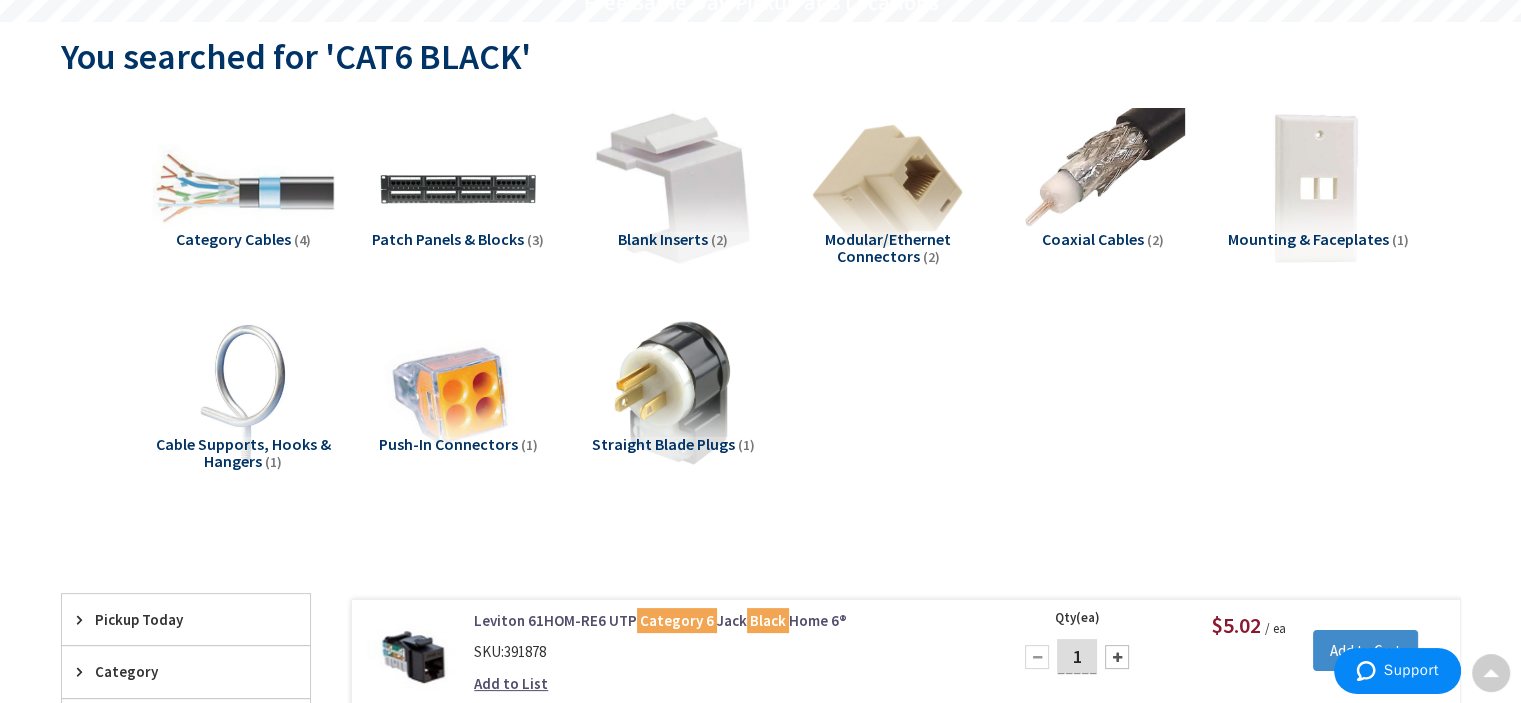 click at bounding box center [242, 188] 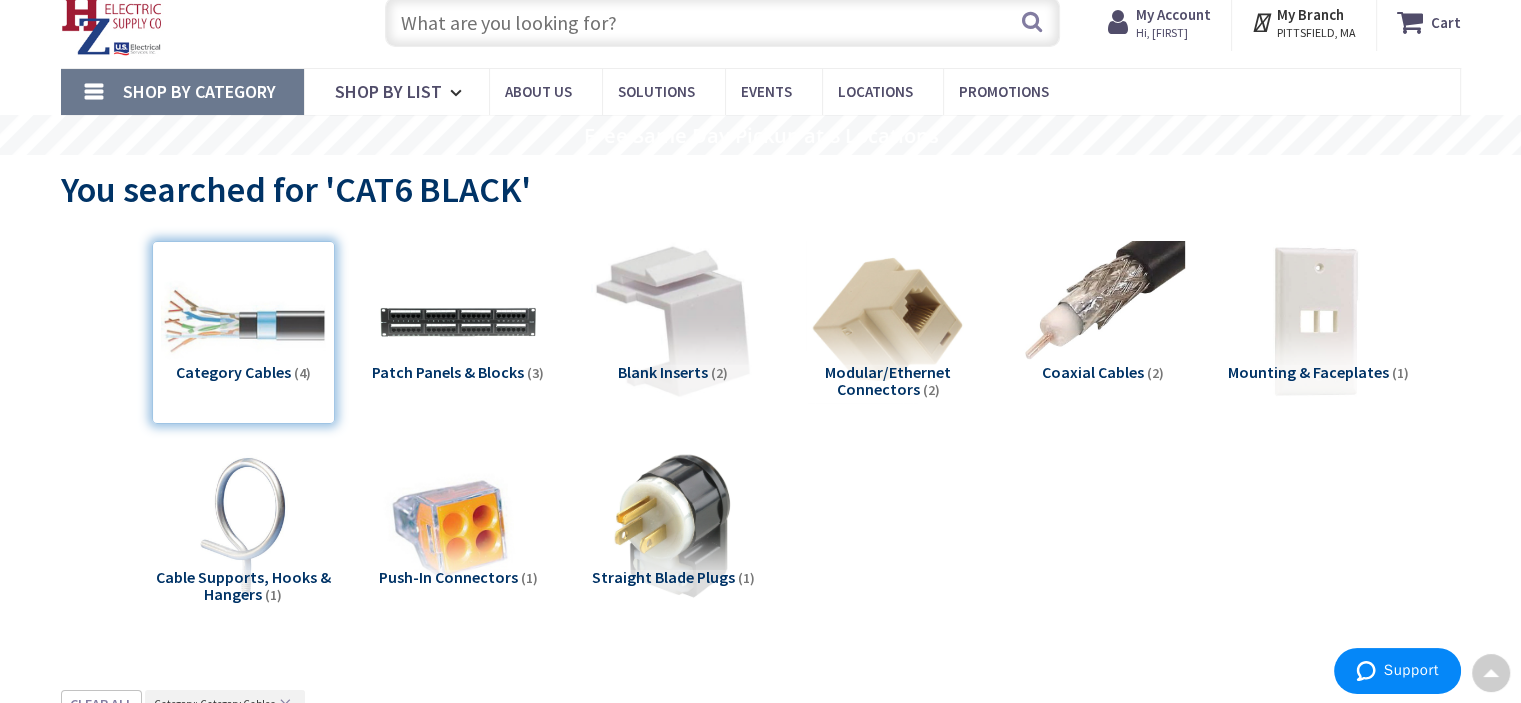 scroll, scrollTop: 0, scrollLeft: 0, axis: both 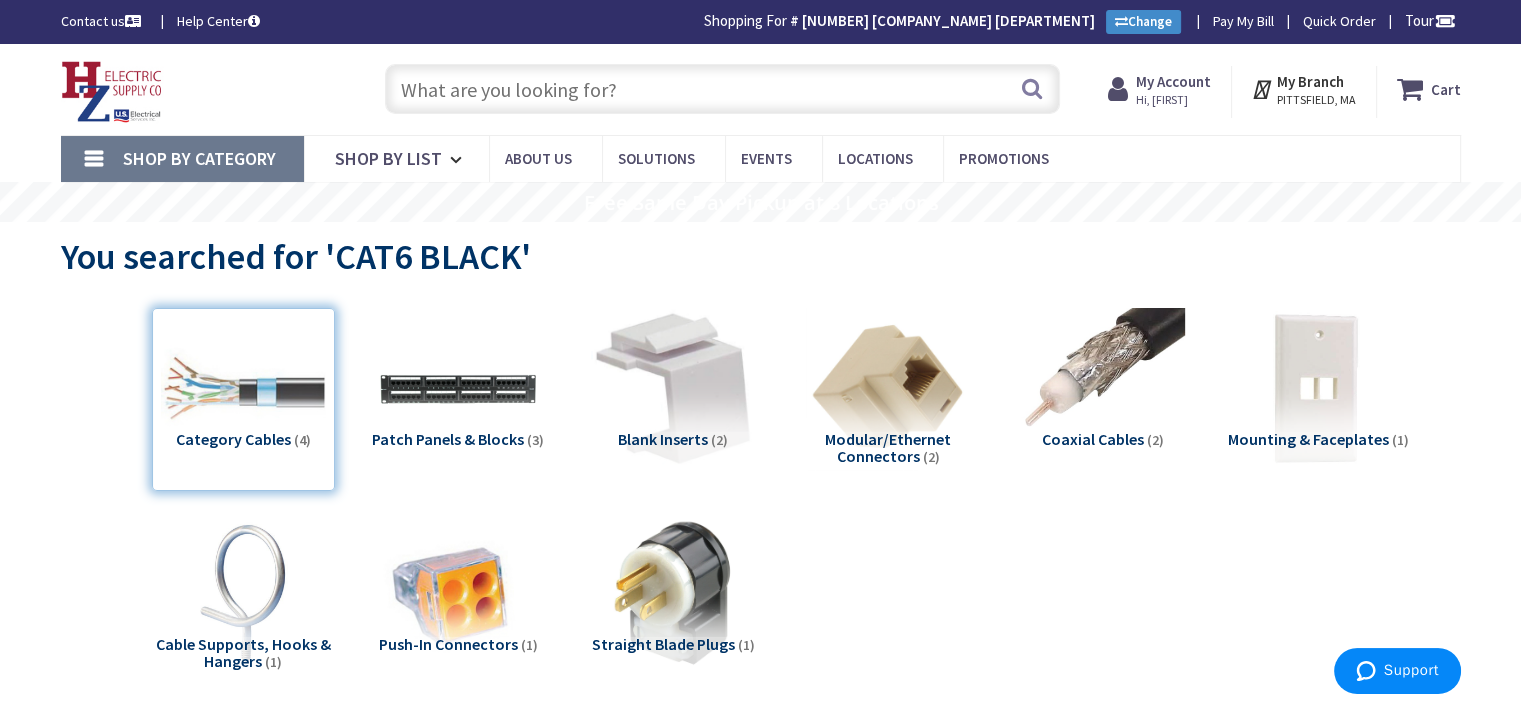 click at bounding box center (722, 89) 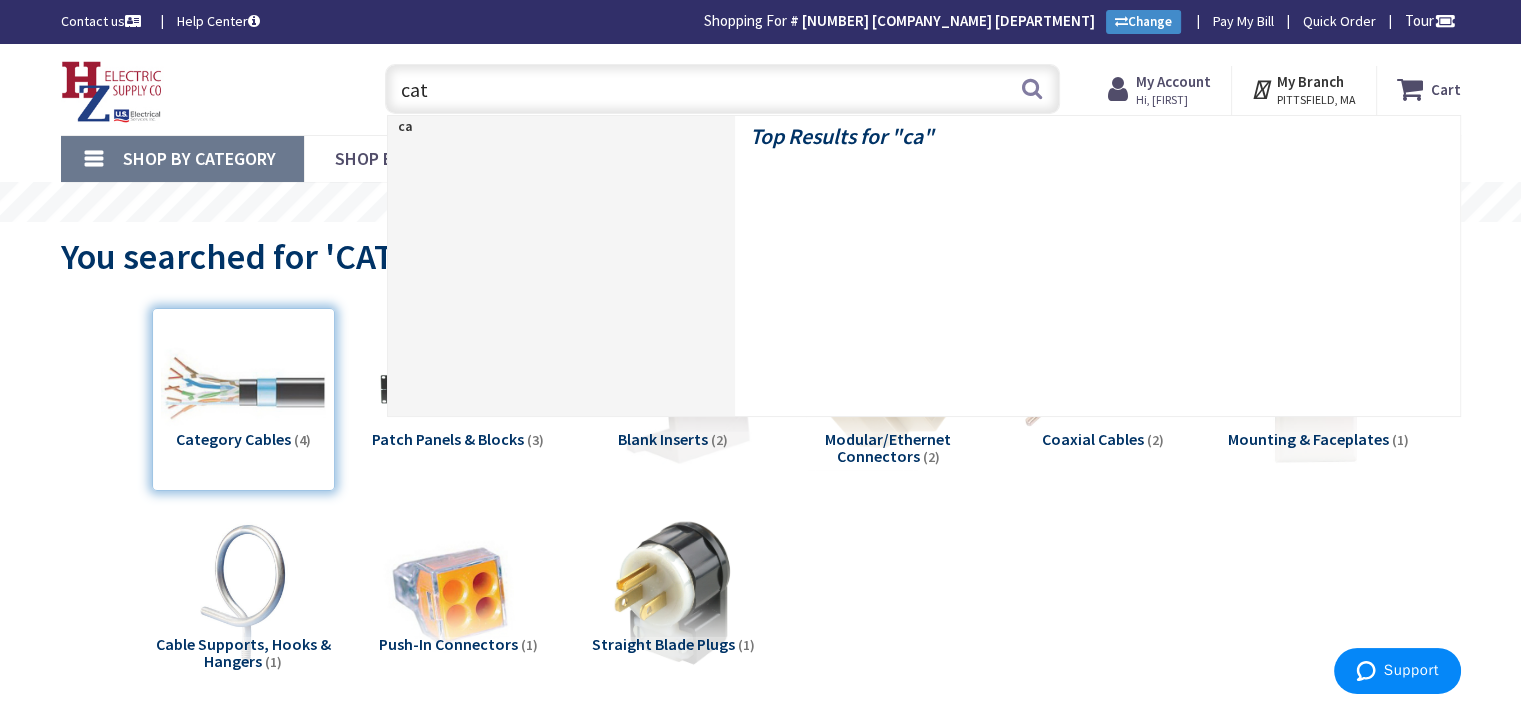 type on "cat6" 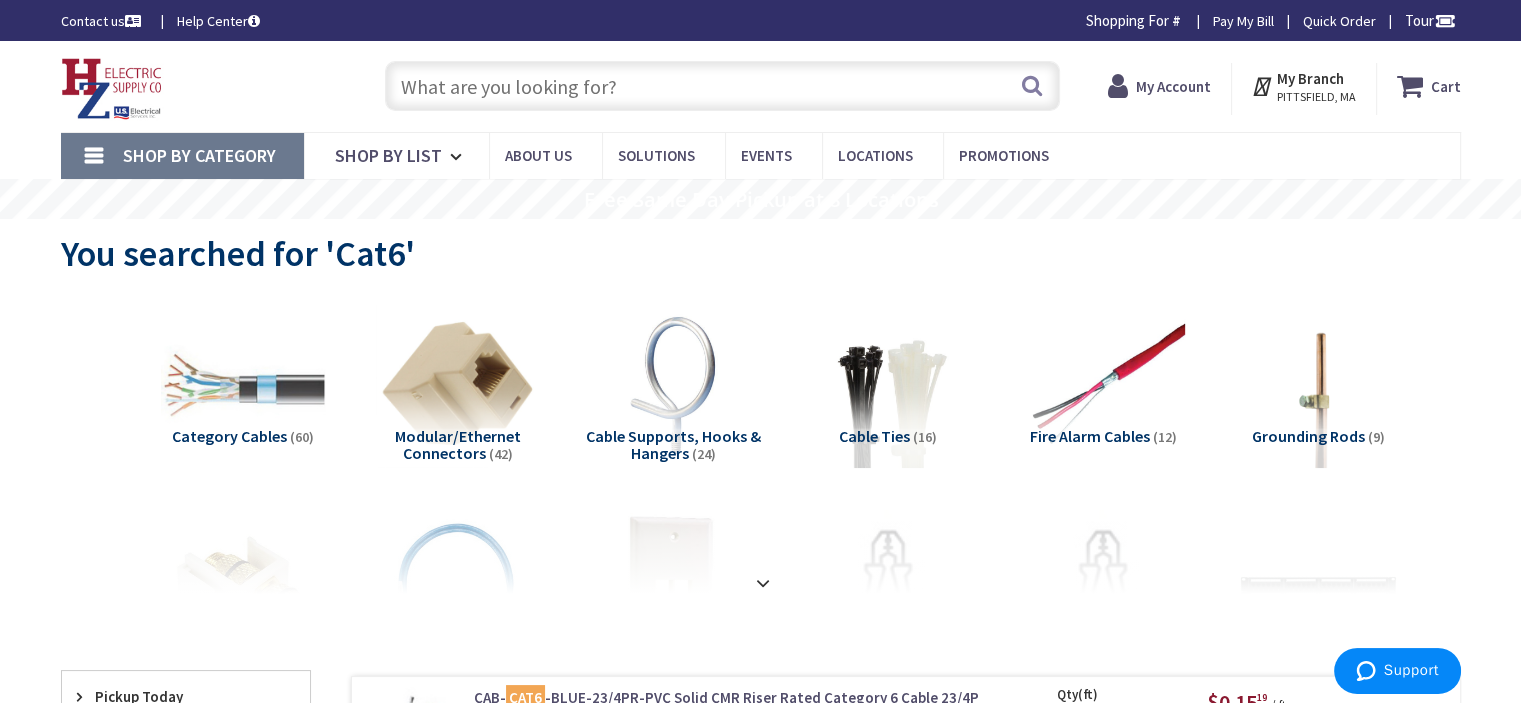 scroll, scrollTop: 100, scrollLeft: 0, axis: vertical 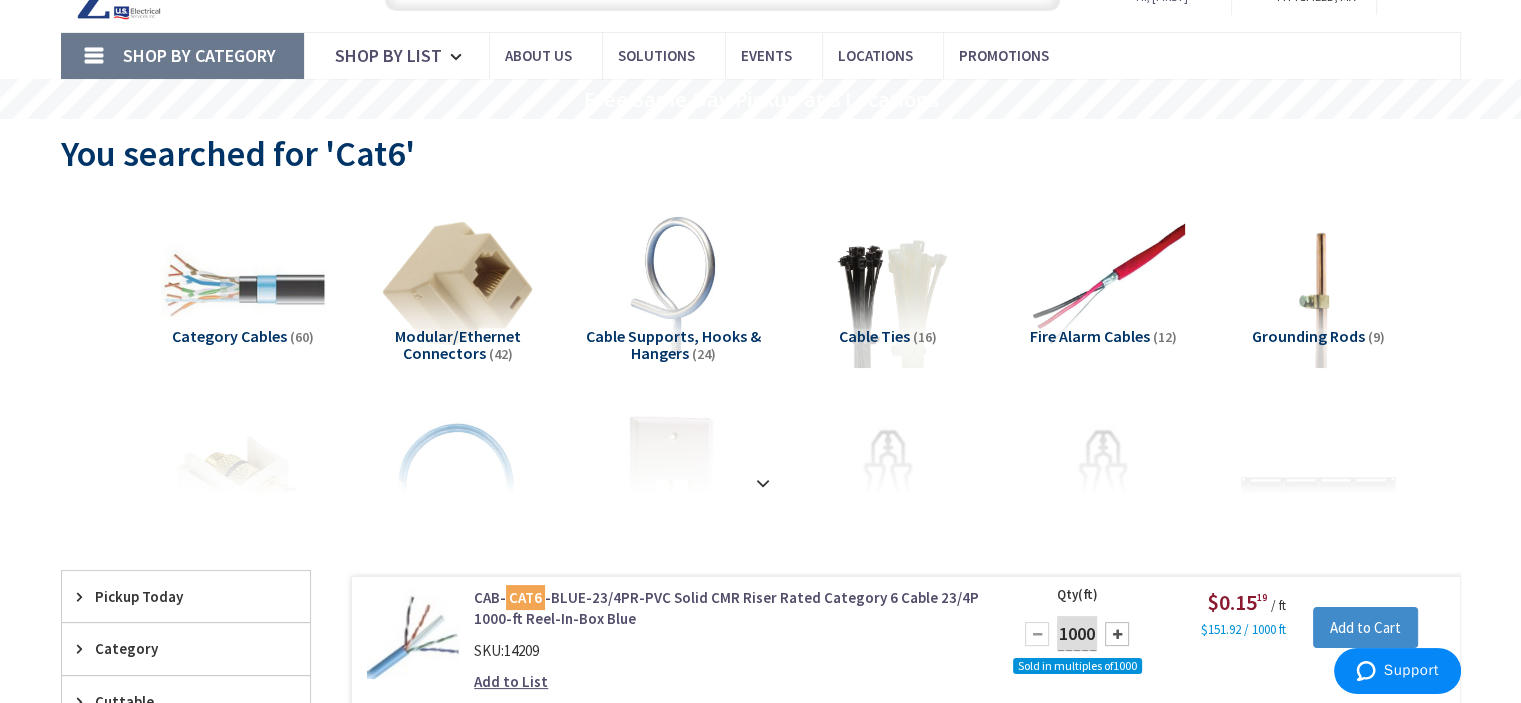 click on "Category Cables" at bounding box center (229, 336) 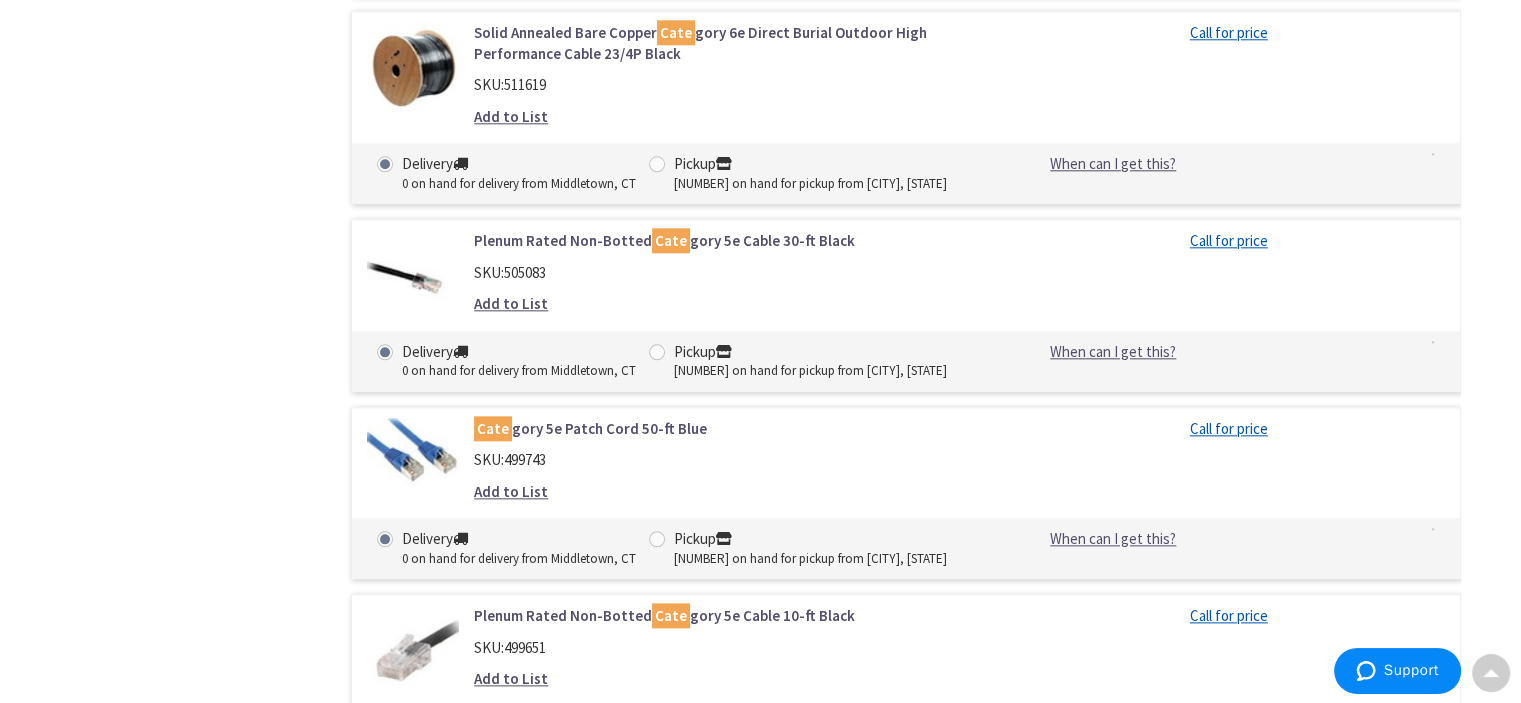 scroll, scrollTop: 9336, scrollLeft: 0, axis: vertical 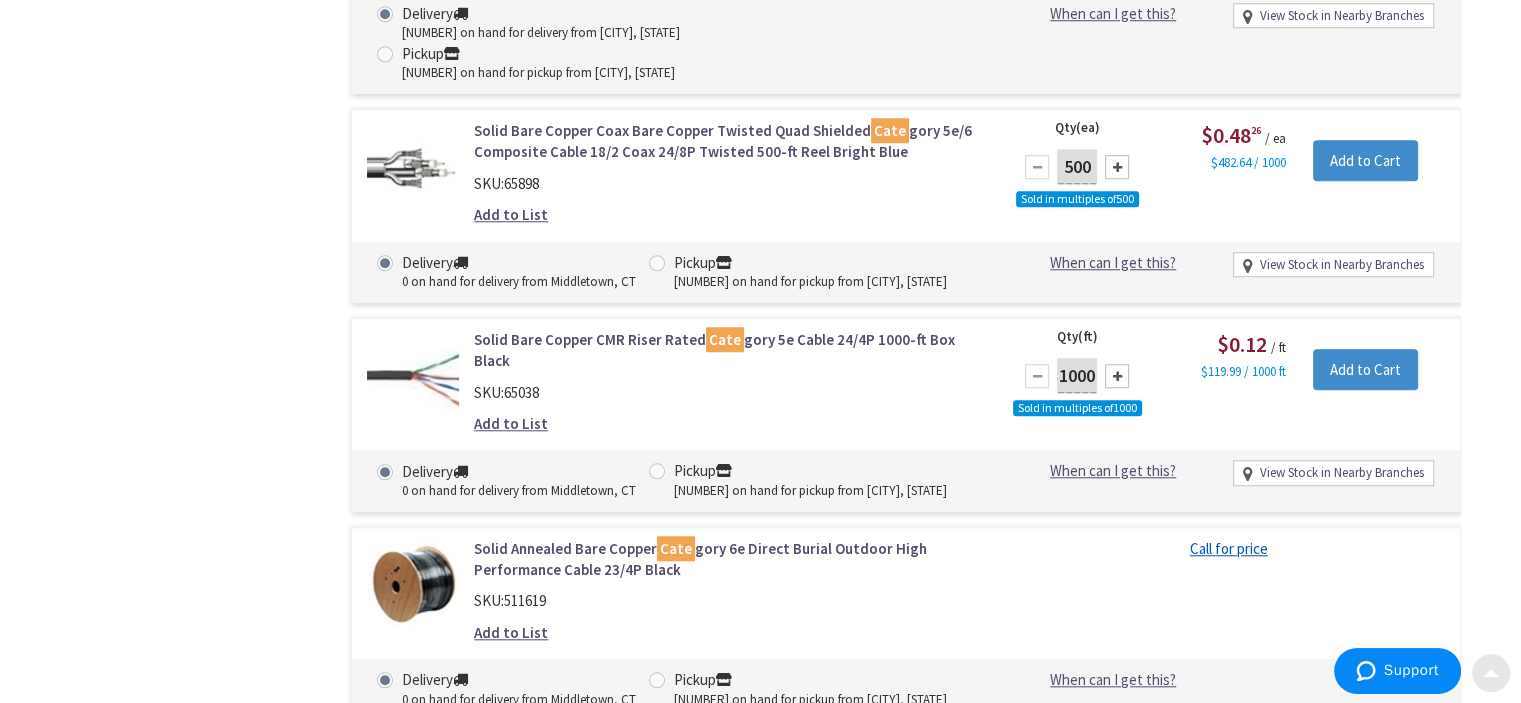 click at bounding box center (1491, 669) 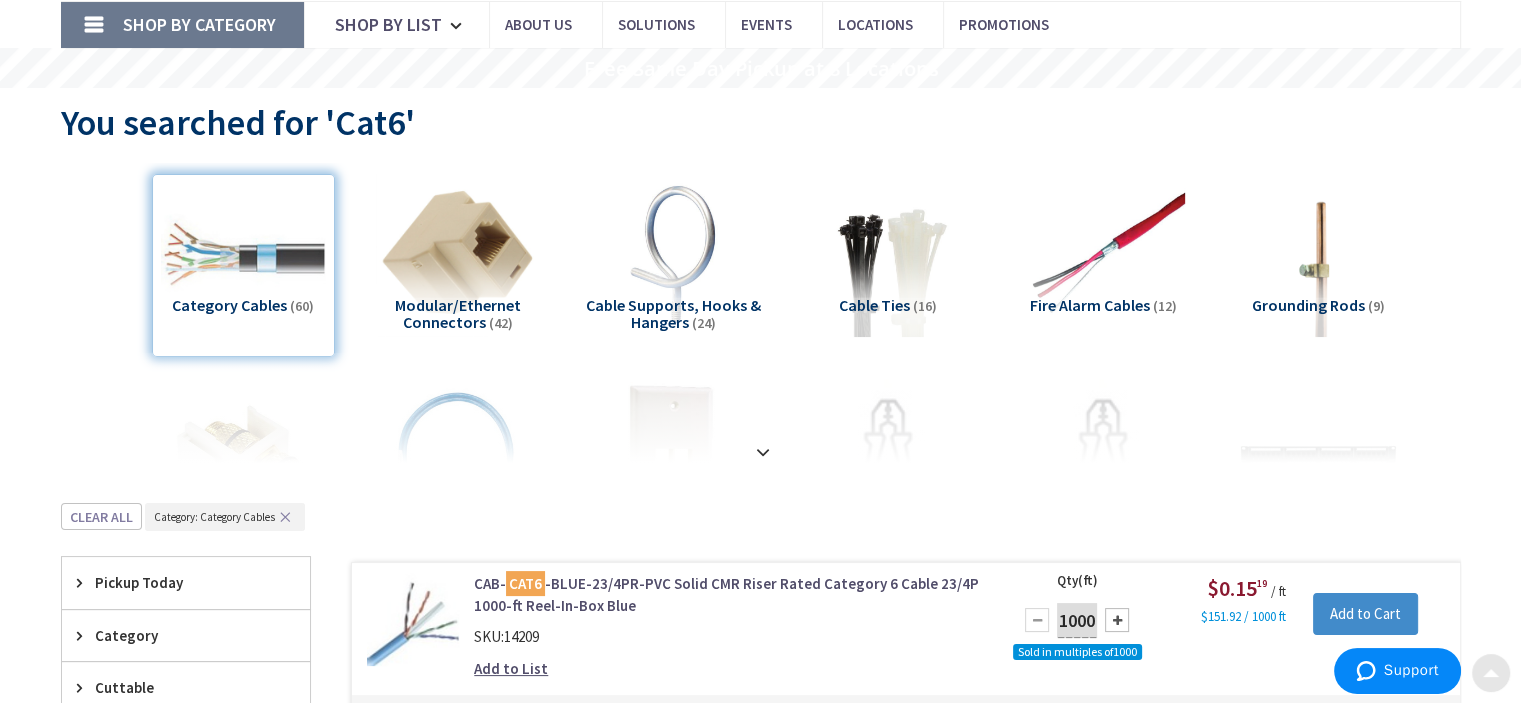 scroll, scrollTop: 0, scrollLeft: 0, axis: both 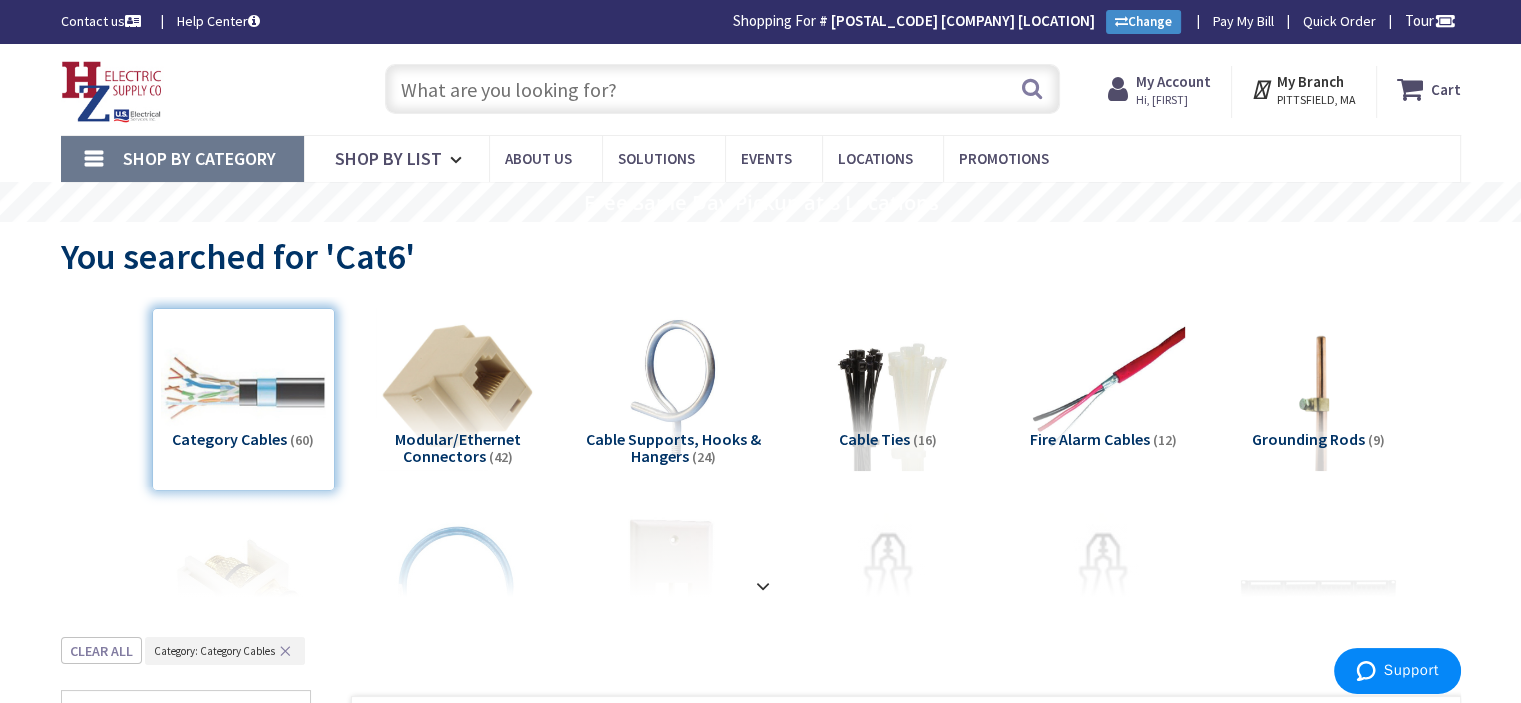 click at bounding box center [722, 89] 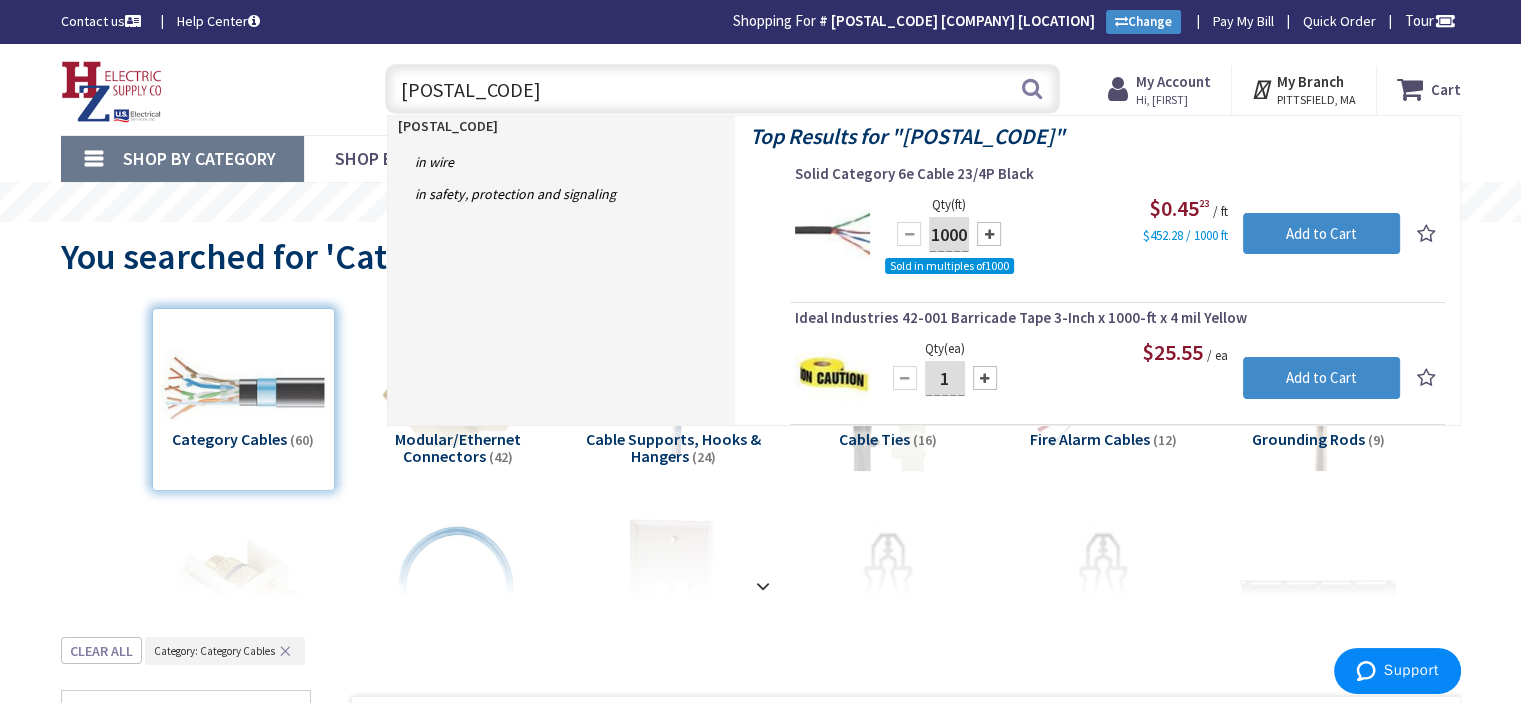 type on ".771070" 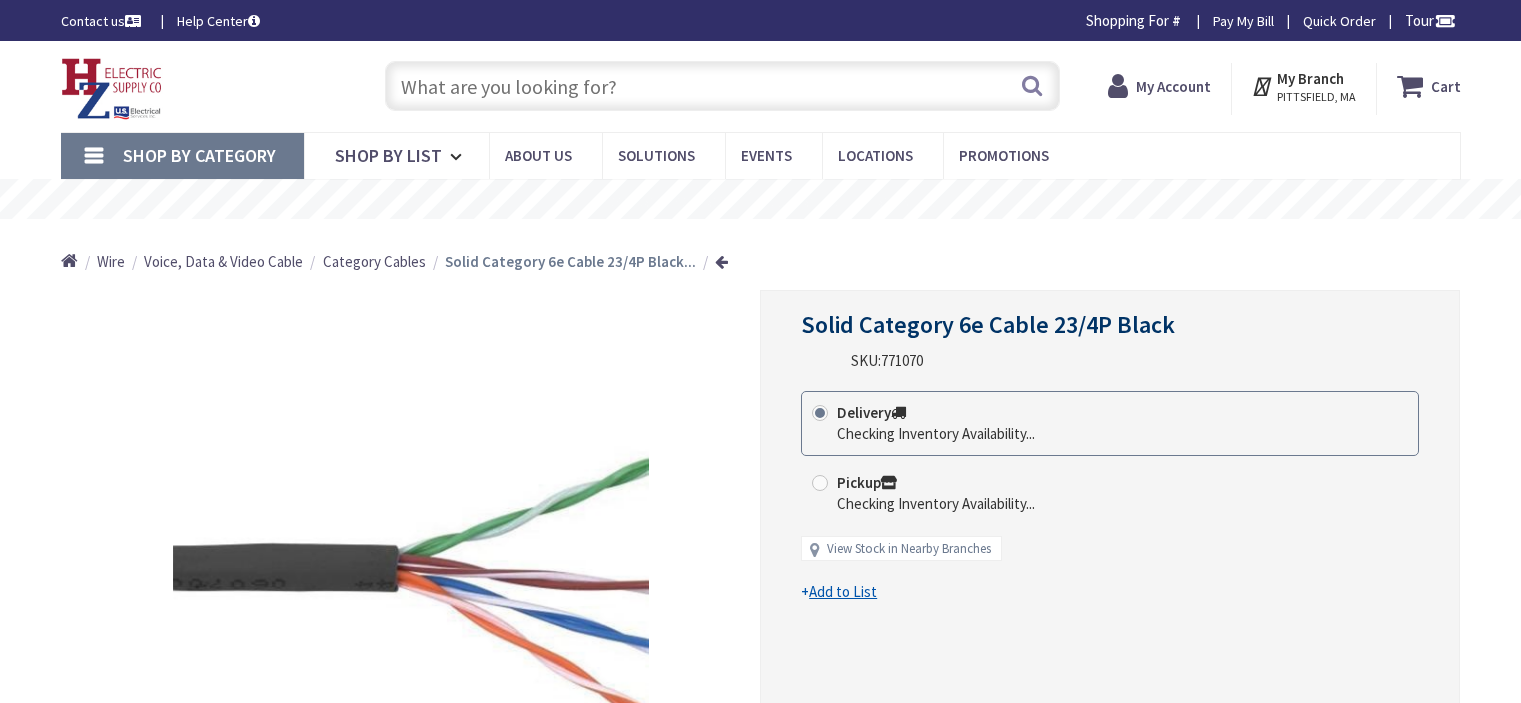 scroll, scrollTop: 0, scrollLeft: 0, axis: both 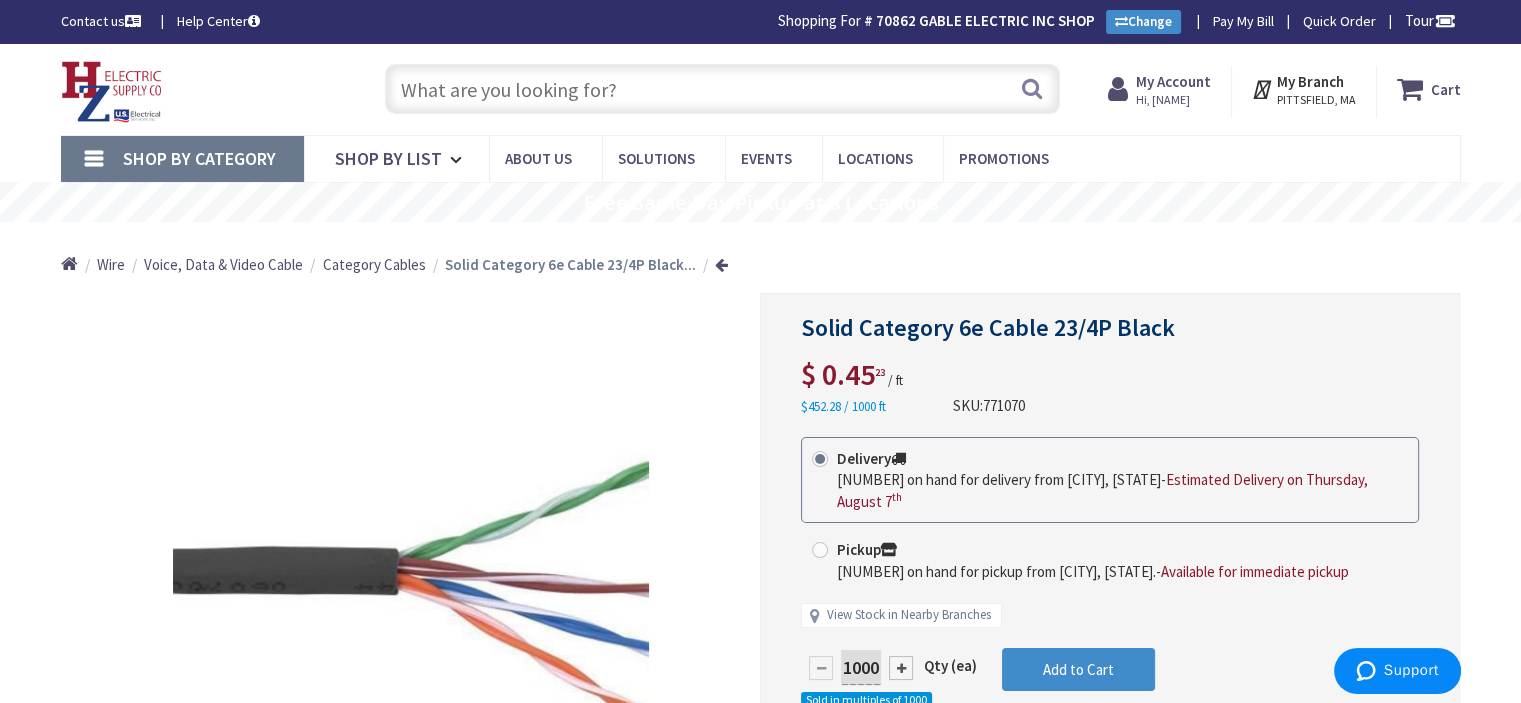 click on "Cart" at bounding box center [1446, 89] 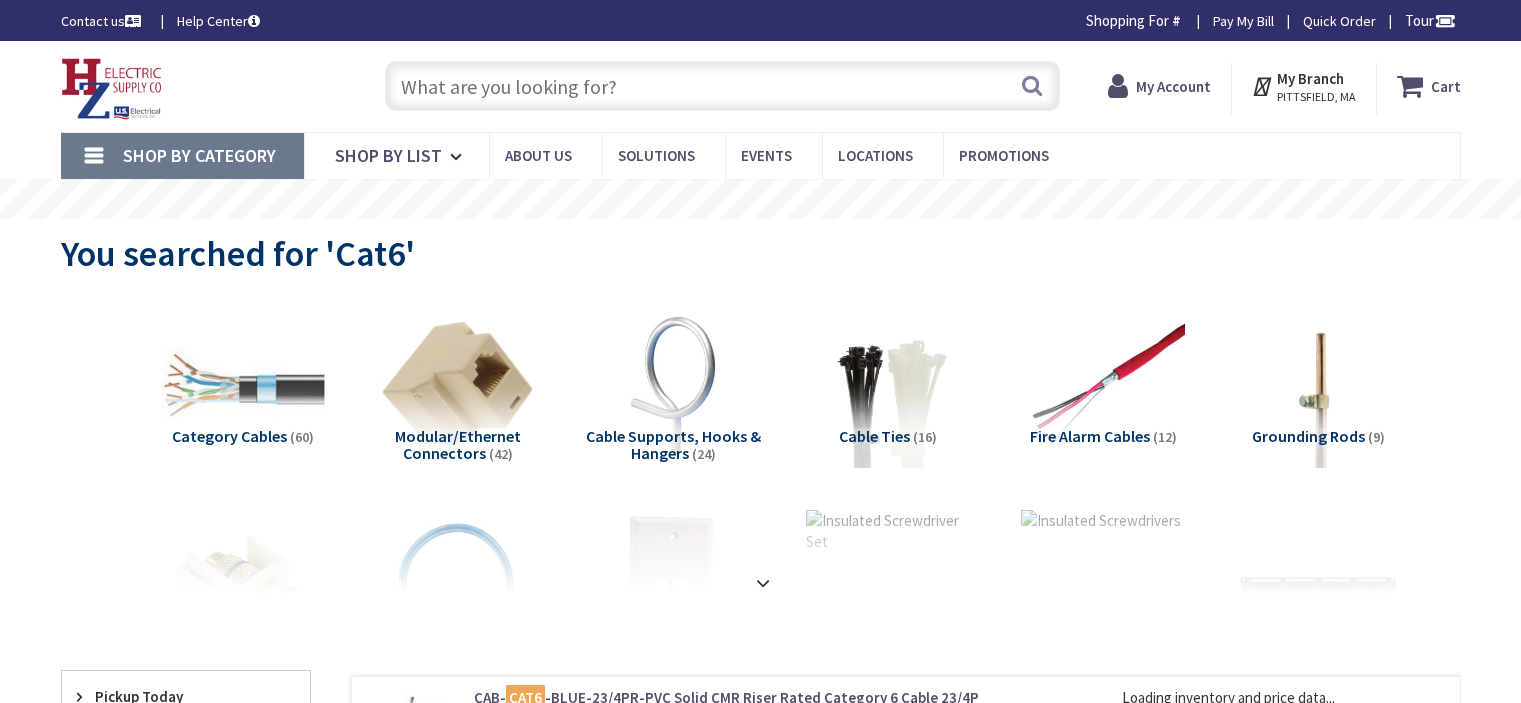 scroll, scrollTop: 0, scrollLeft: 0, axis: both 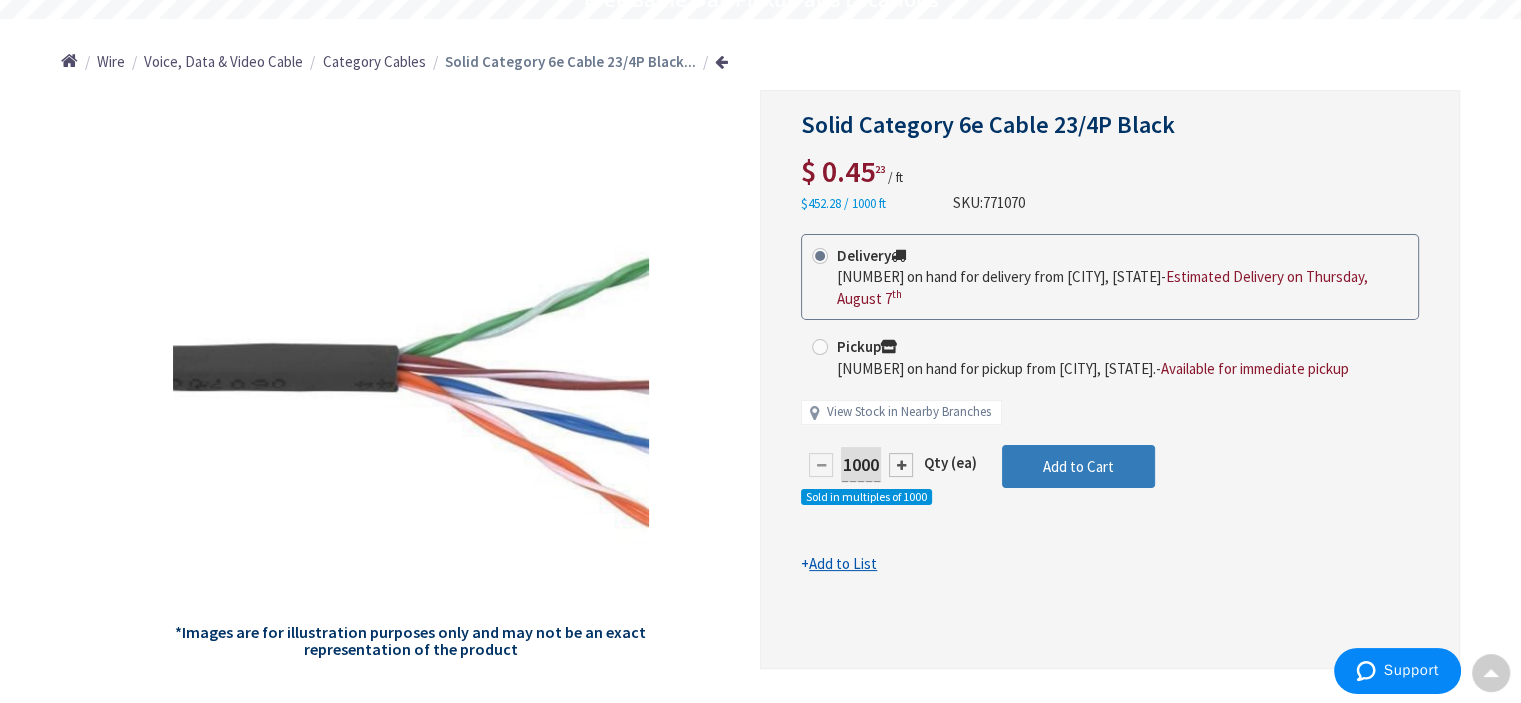 click on "Add to Cart" at bounding box center [1078, 466] 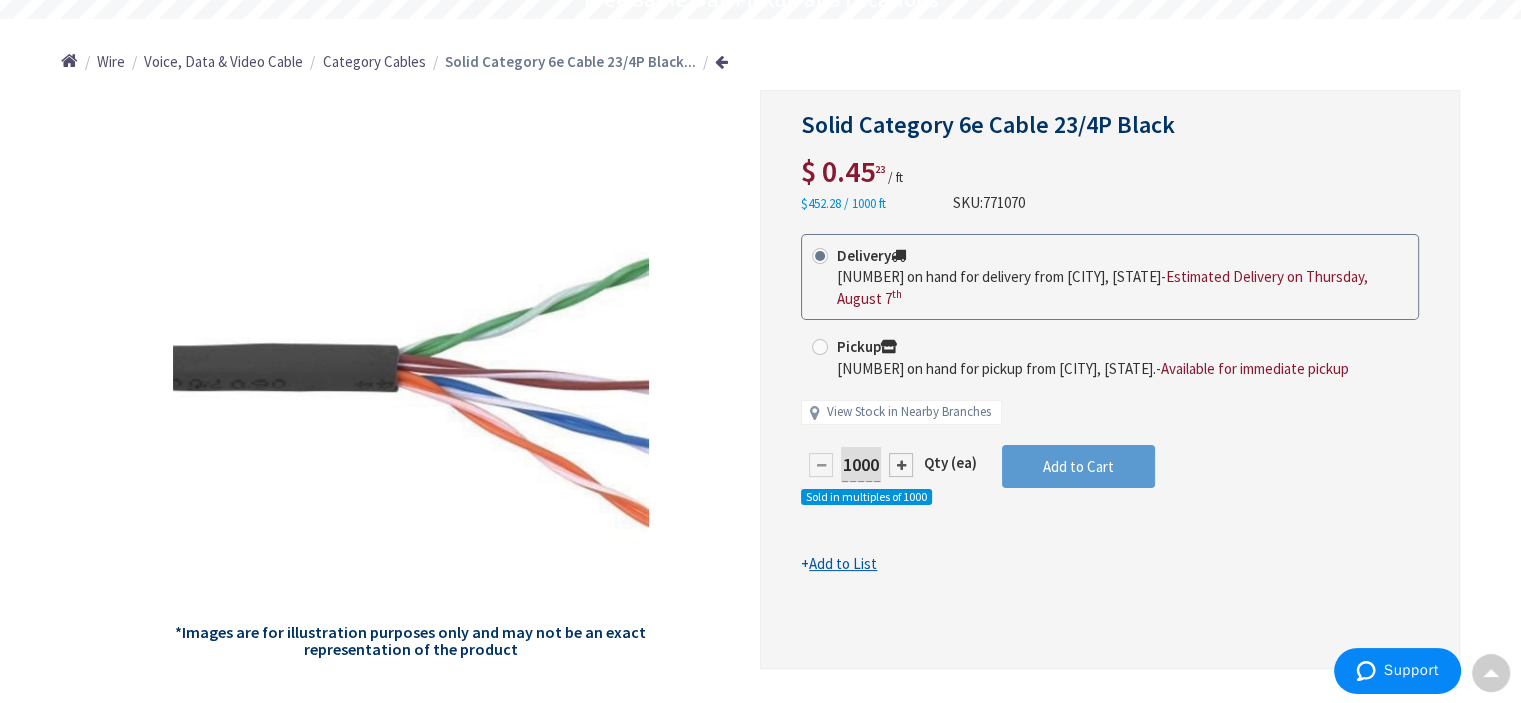 scroll, scrollTop: 202, scrollLeft: 0, axis: vertical 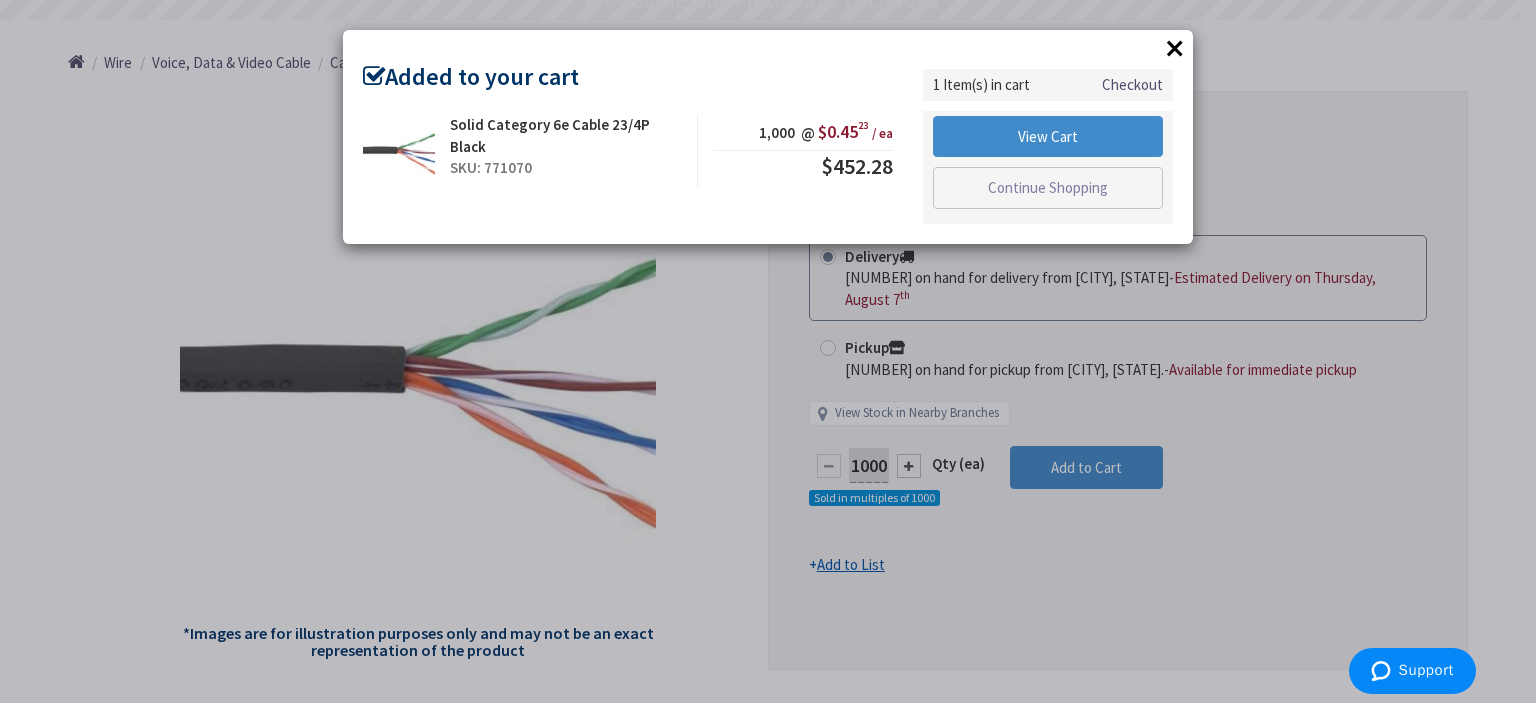 click on "×" at bounding box center (1175, 48) 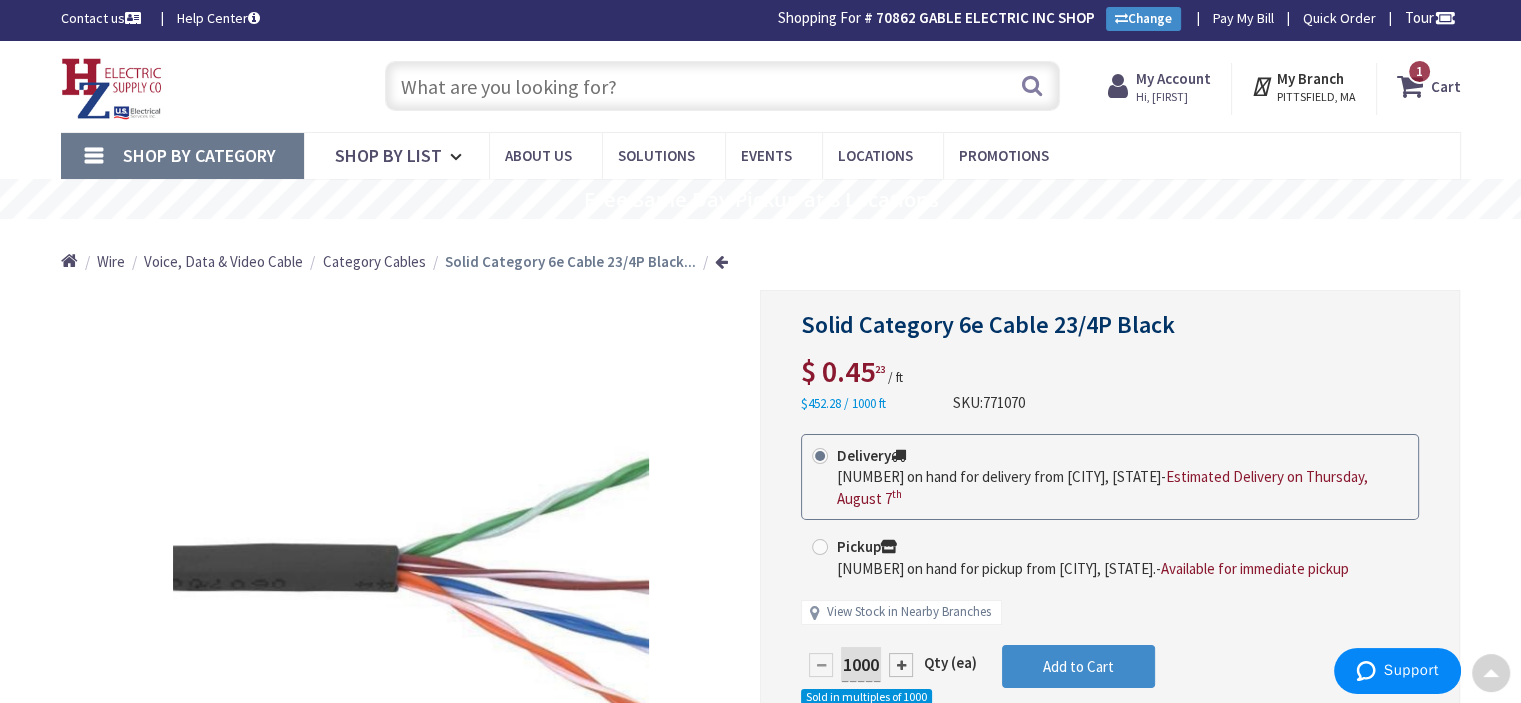 scroll, scrollTop: 0, scrollLeft: 0, axis: both 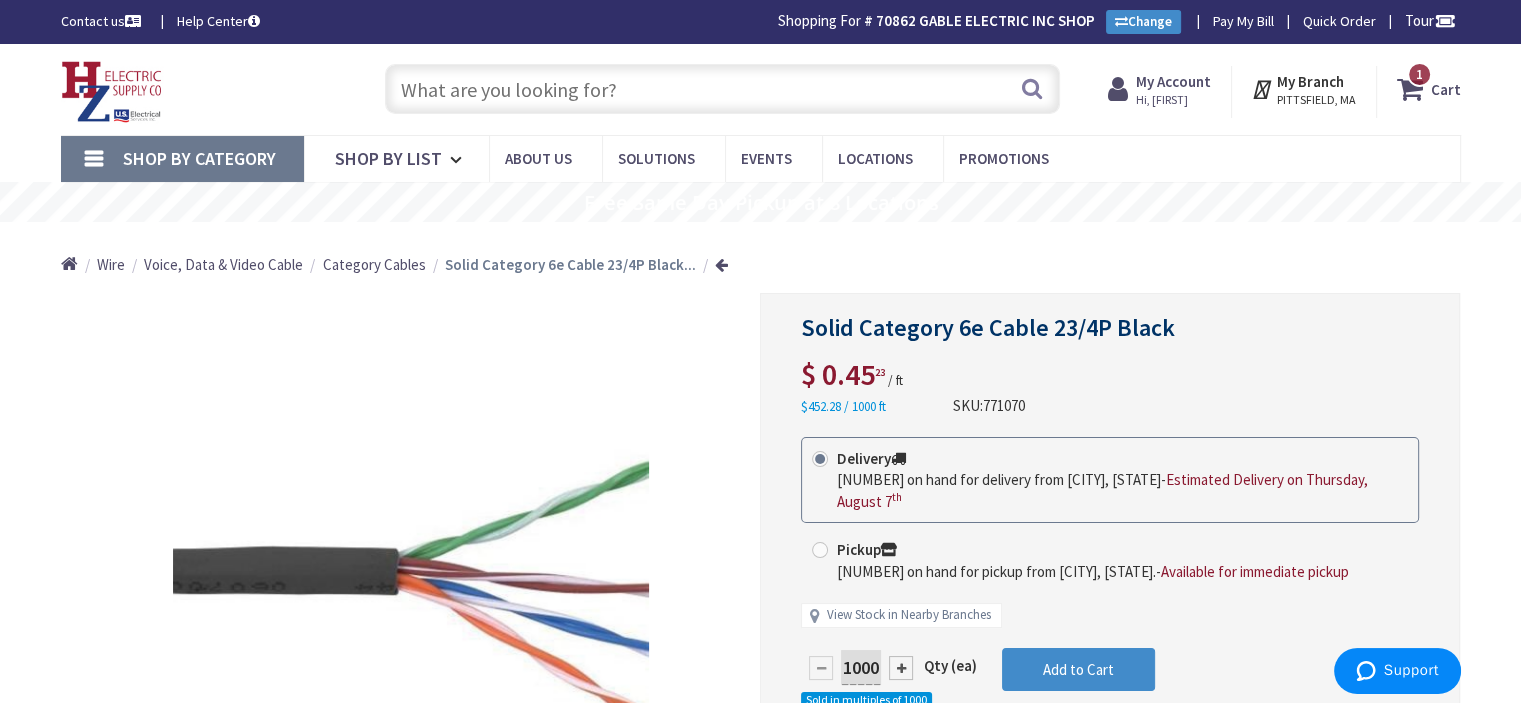 click at bounding box center (722, 89) 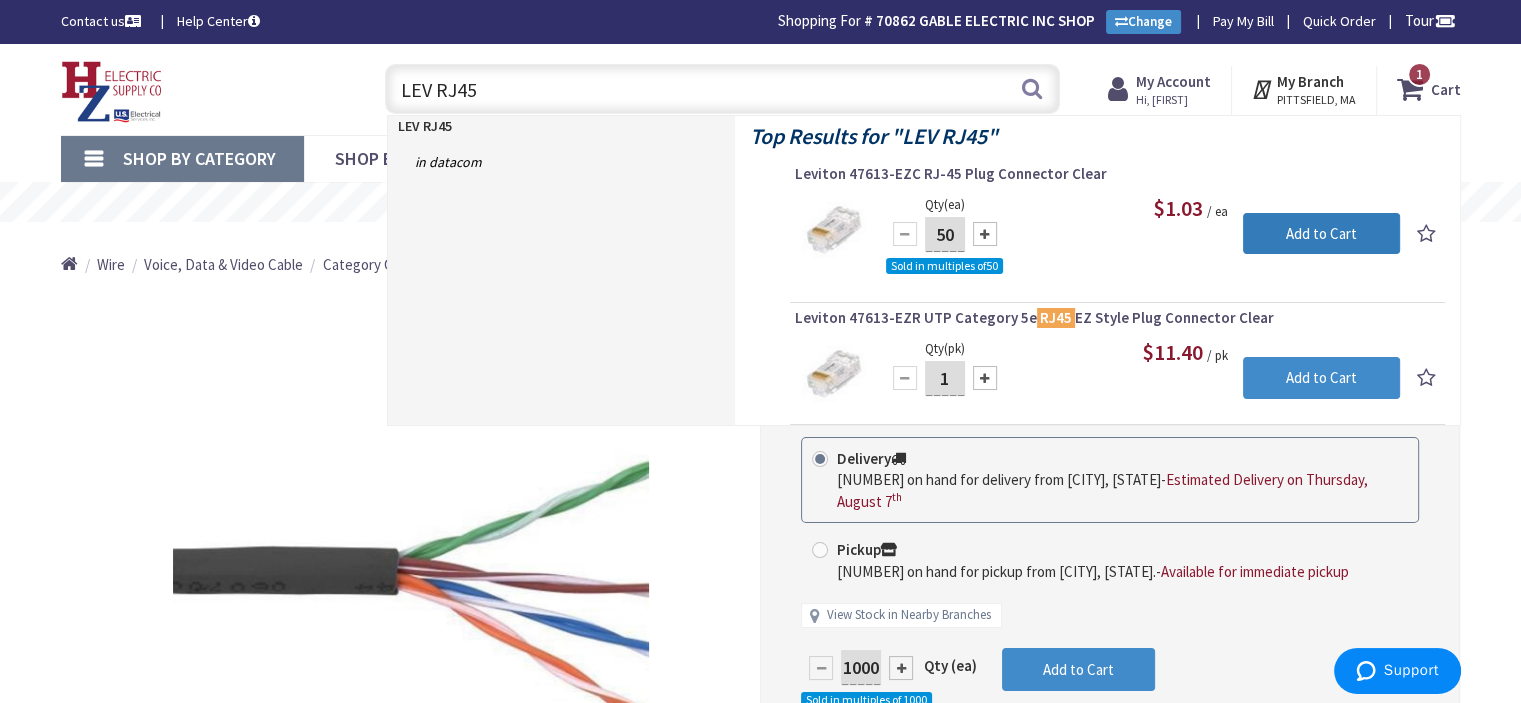click on "Add to Cart" at bounding box center (1321, 234) 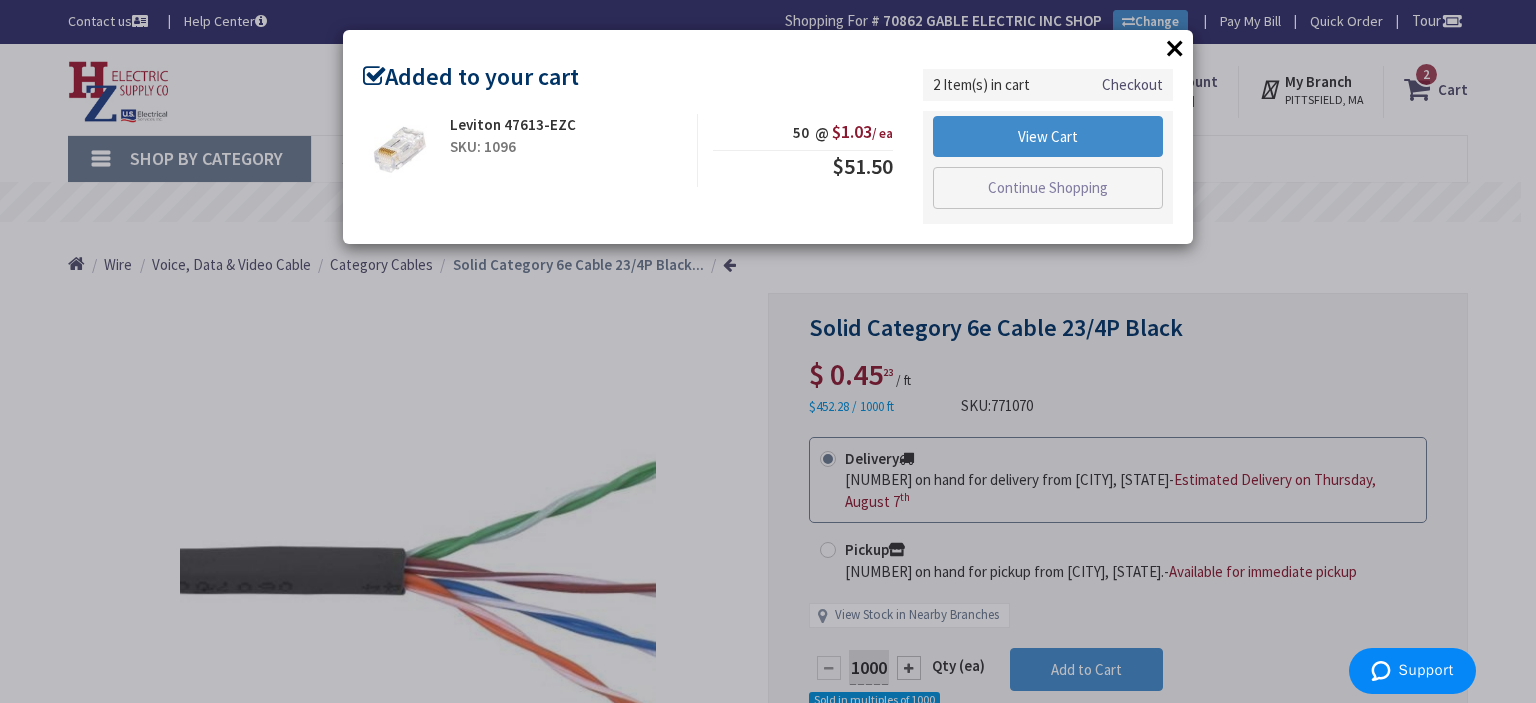 click on "×" at bounding box center [1175, 48] 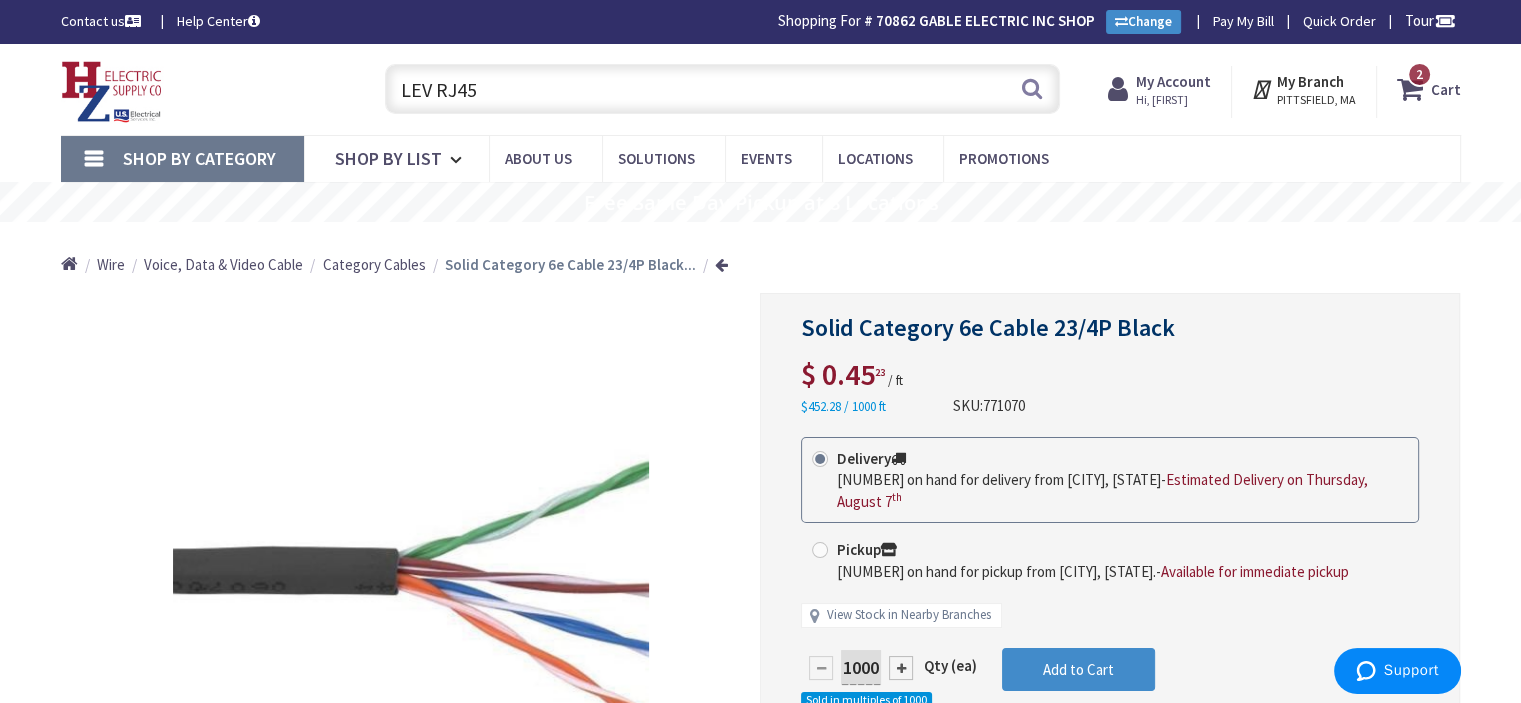 click on "LEV RJ45" at bounding box center (722, 89) 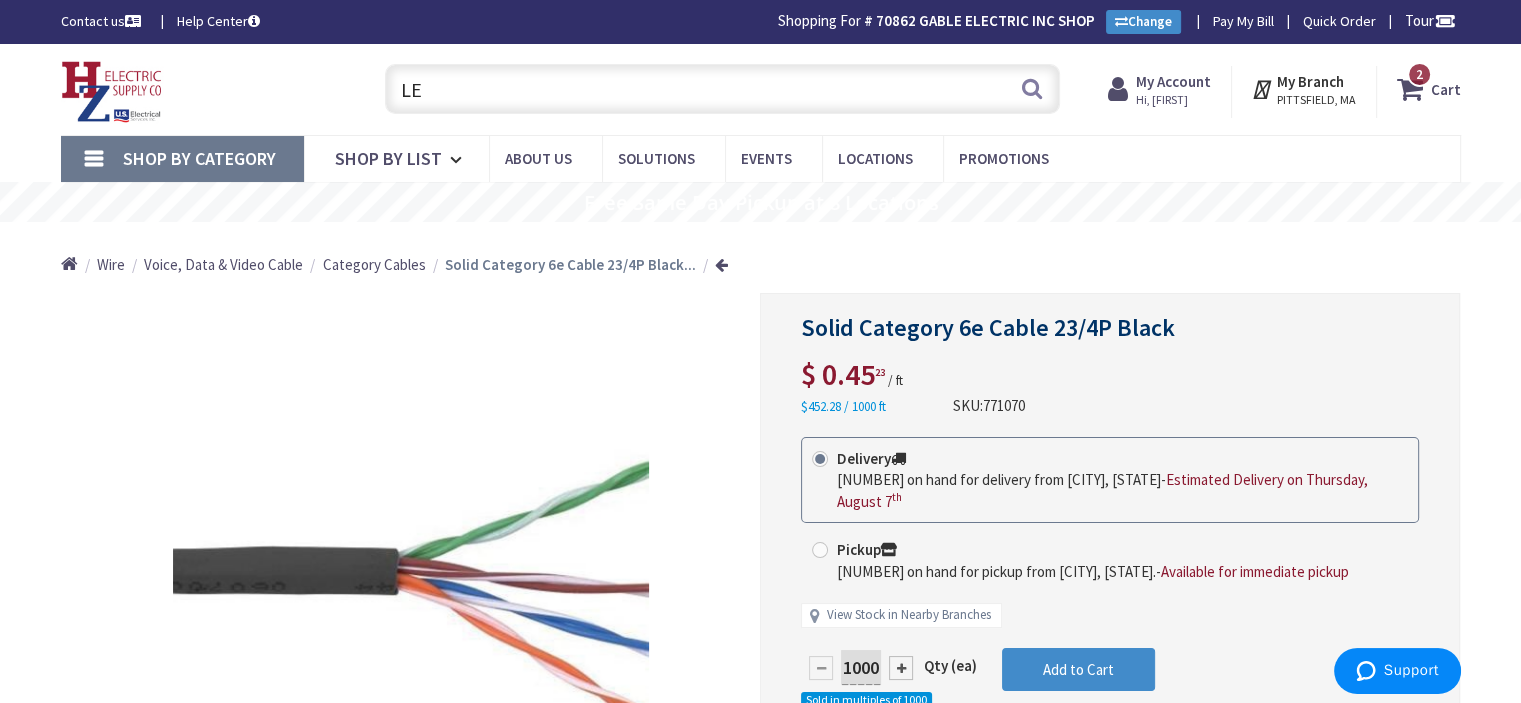 type on "L" 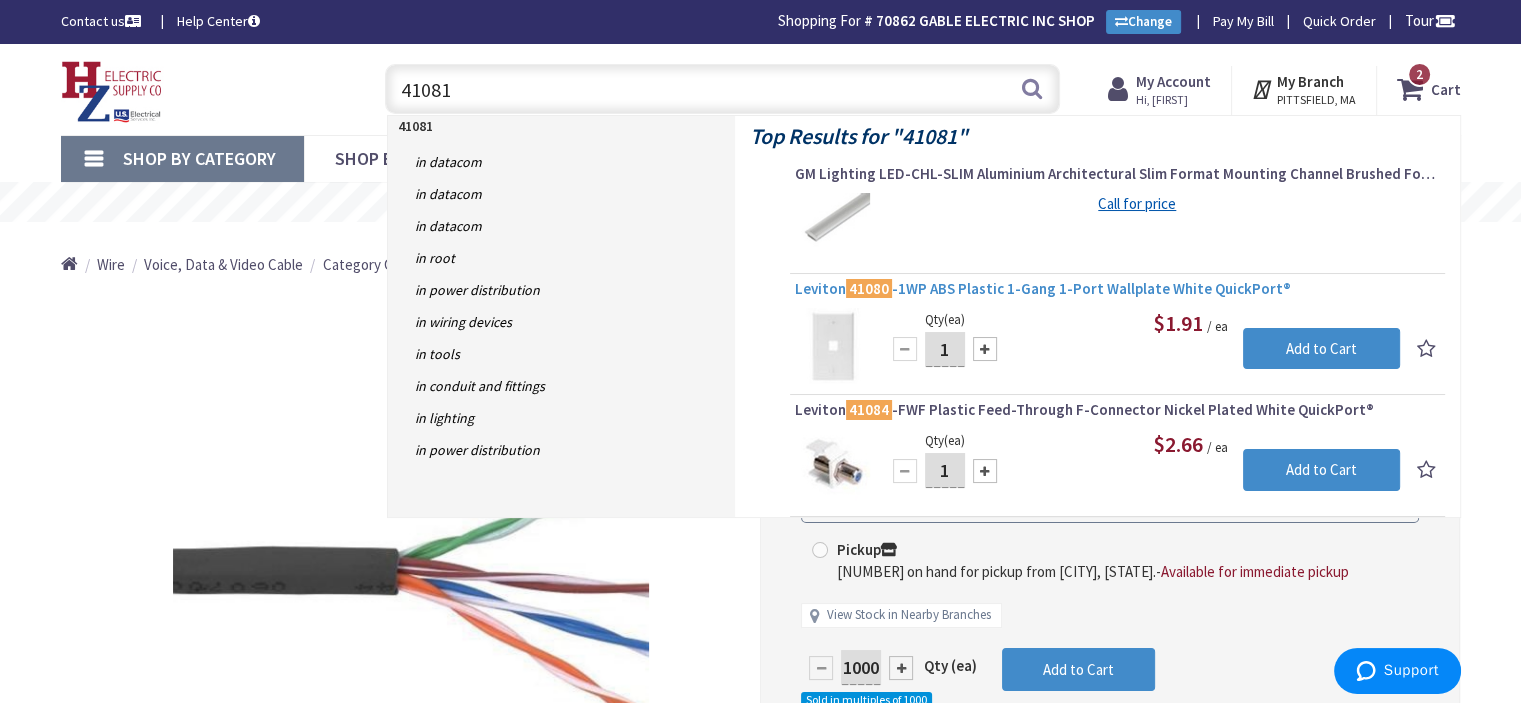 type on "41081" 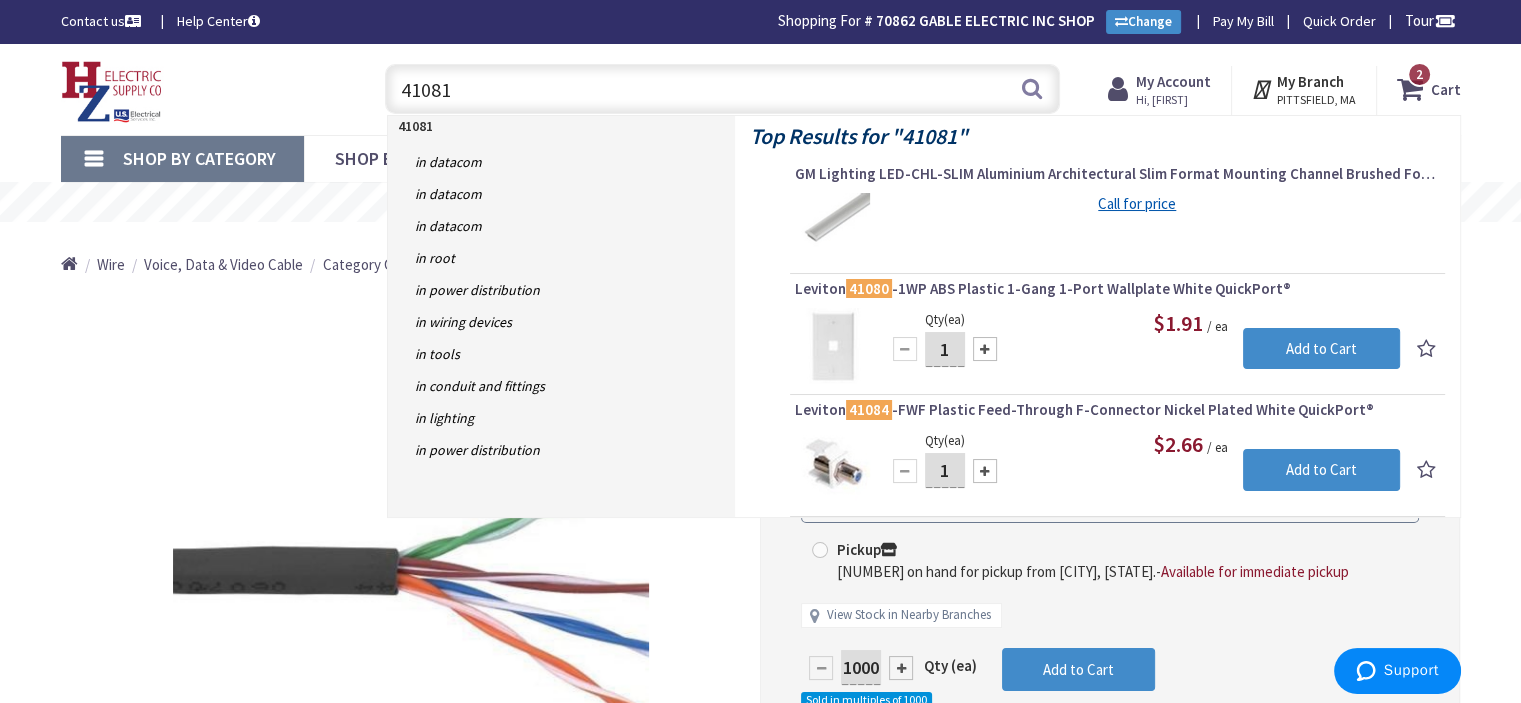 click on "Leviton  41080 -1WP ABS Plastic 1-Gang 1-Port Wallplate White QuickPort®" at bounding box center (1117, 289) 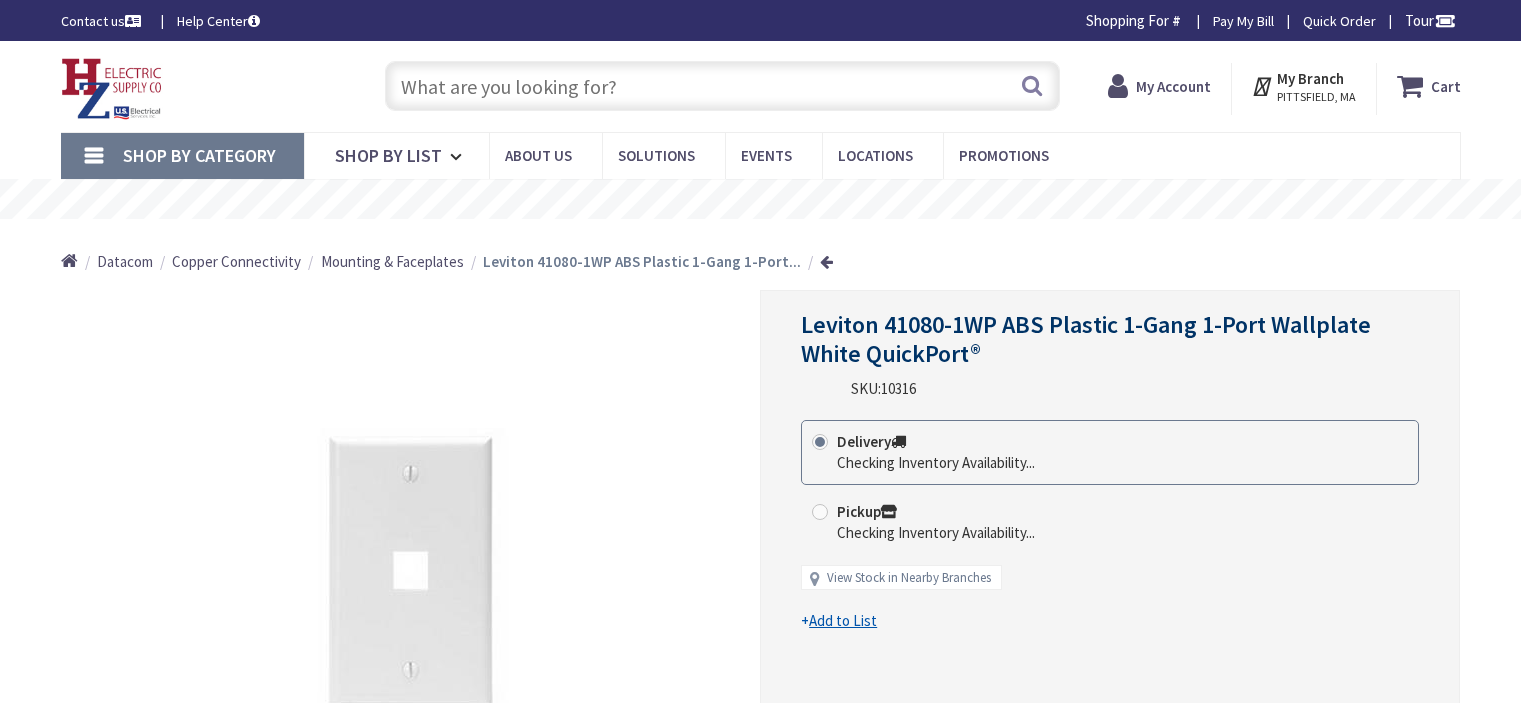scroll, scrollTop: 0, scrollLeft: 0, axis: both 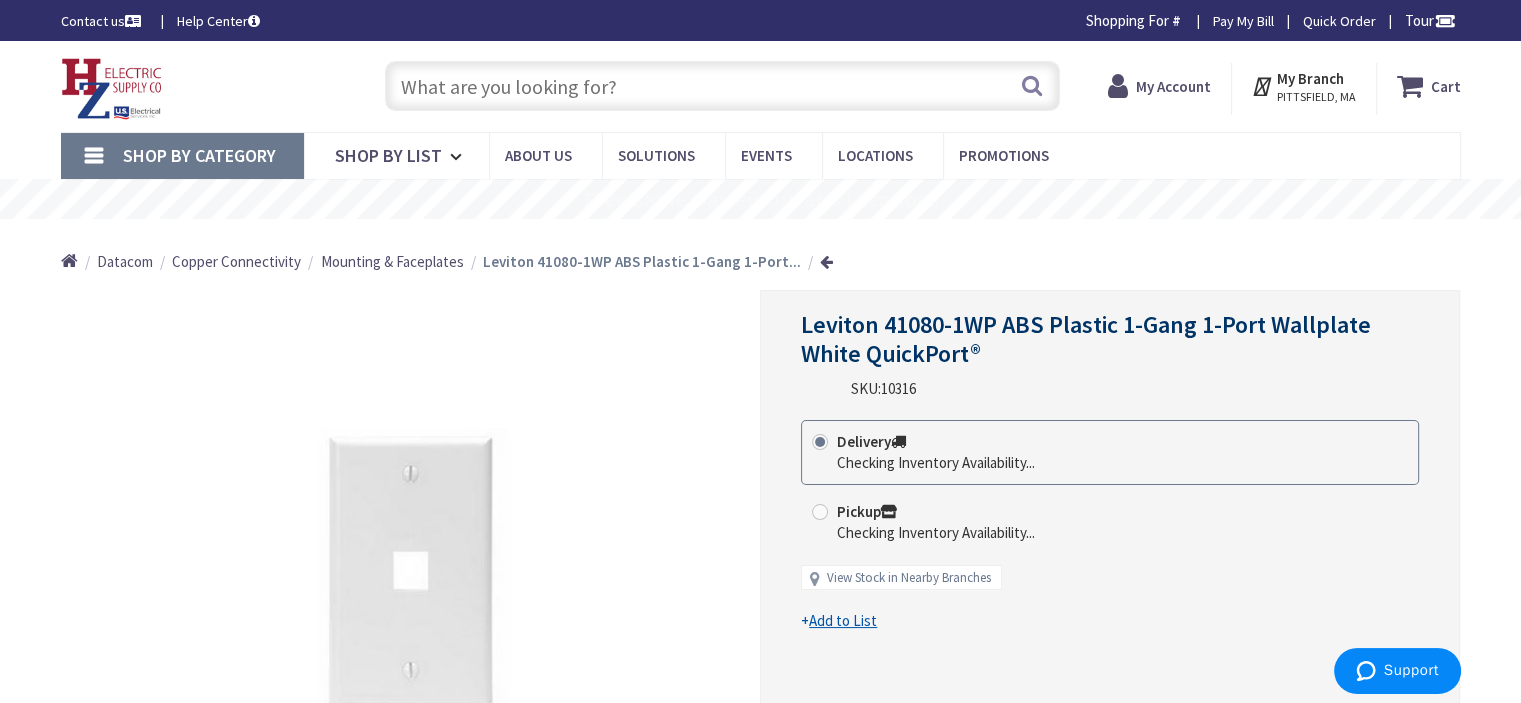 click at bounding box center (722, 86) 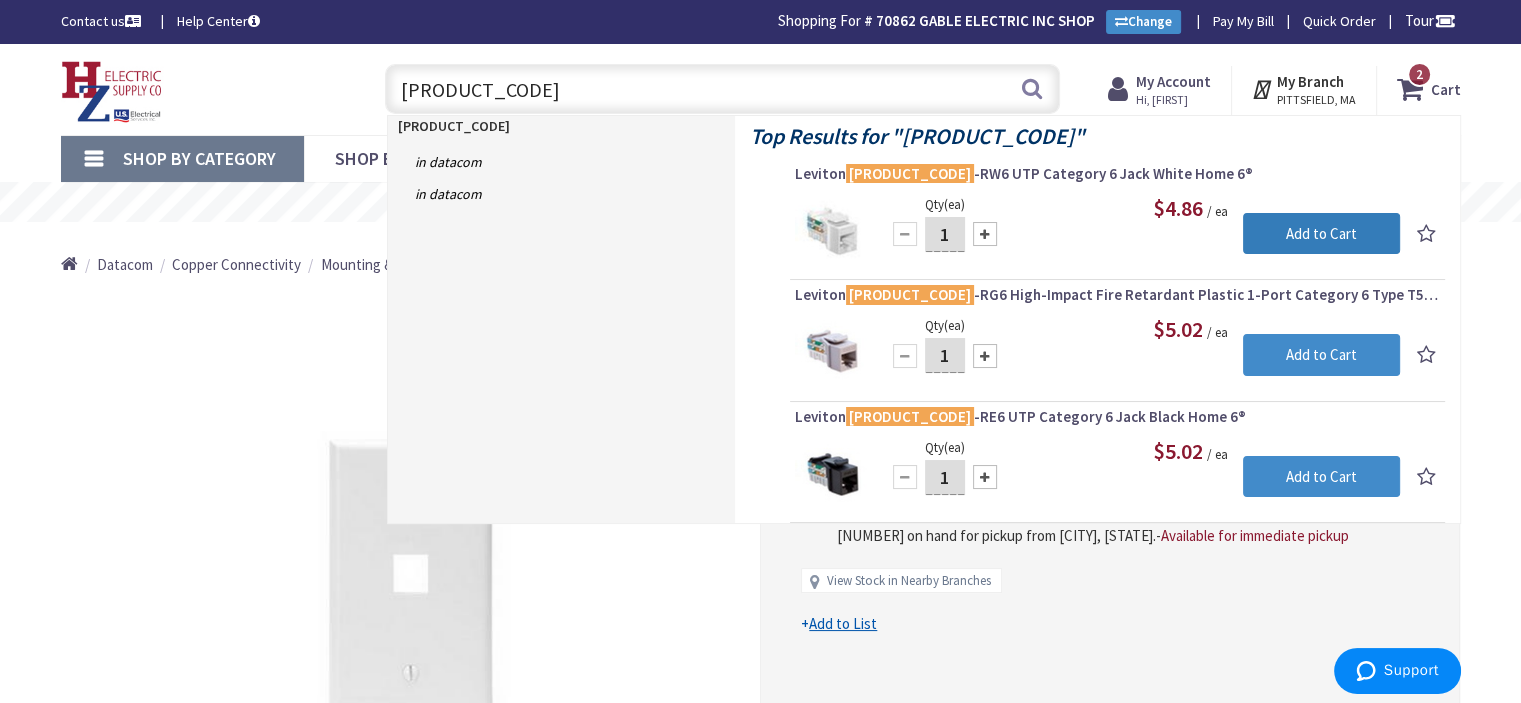 click on "Add to Cart" at bounding box center (1321, 234) 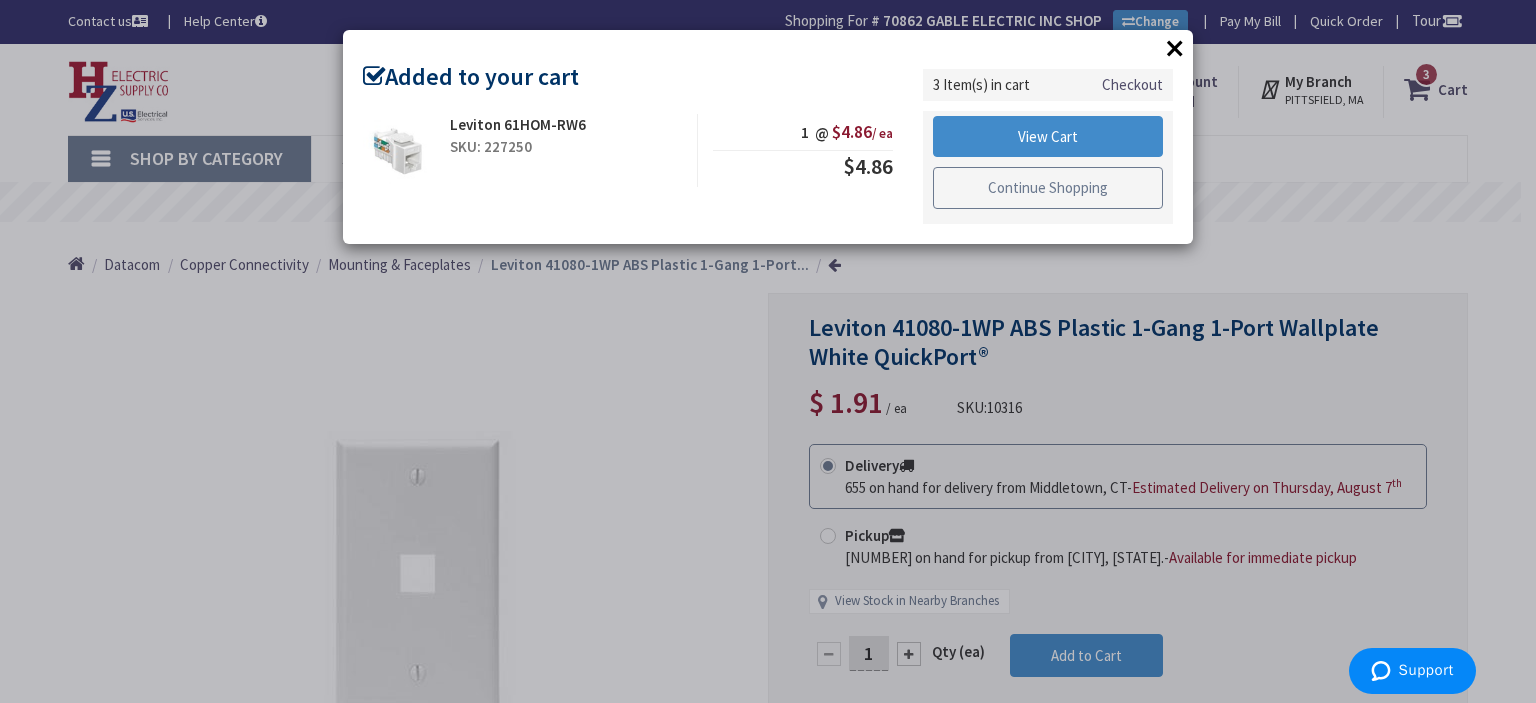 click on "Continue Shopping" at bounding box center [1048, 188] 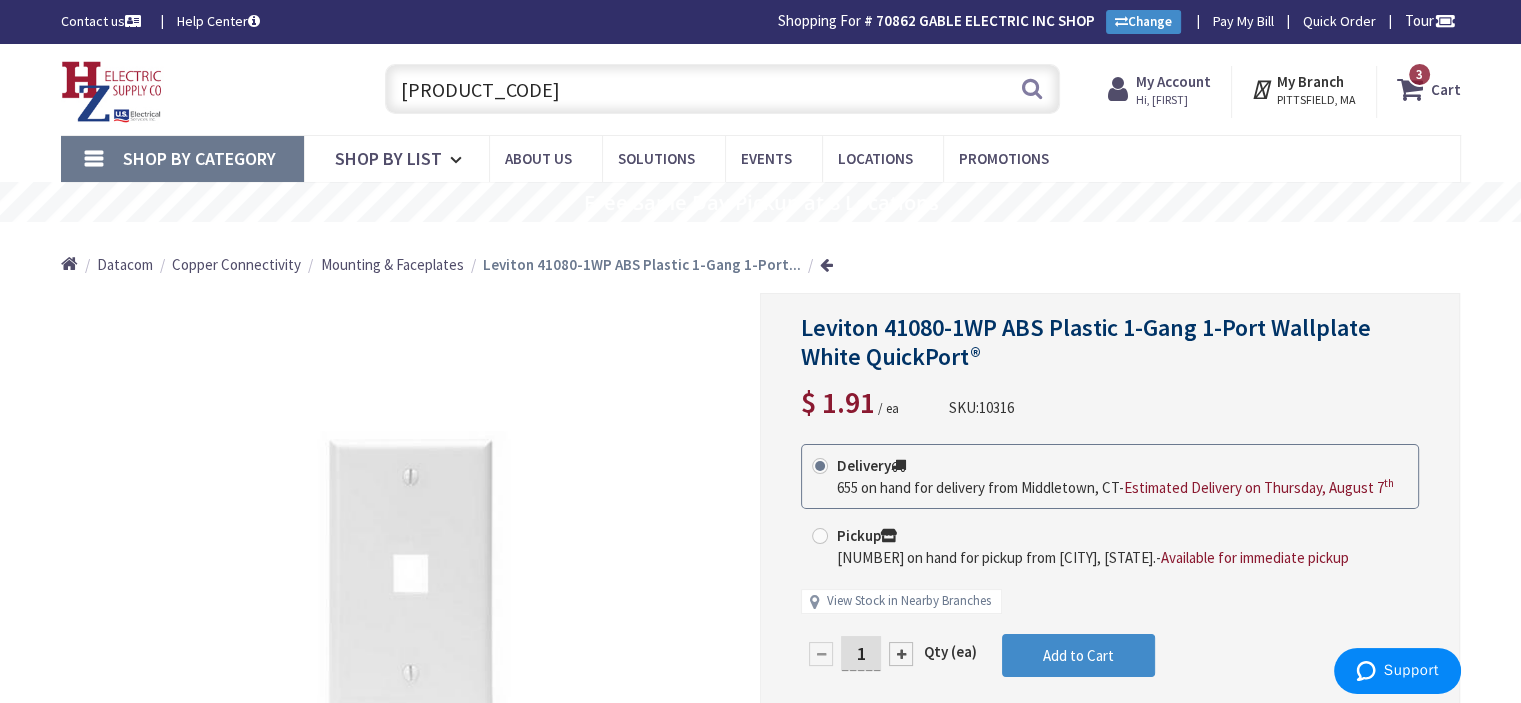 click on "61HOM
61HOM
Search" at bounding box center [717, 88] 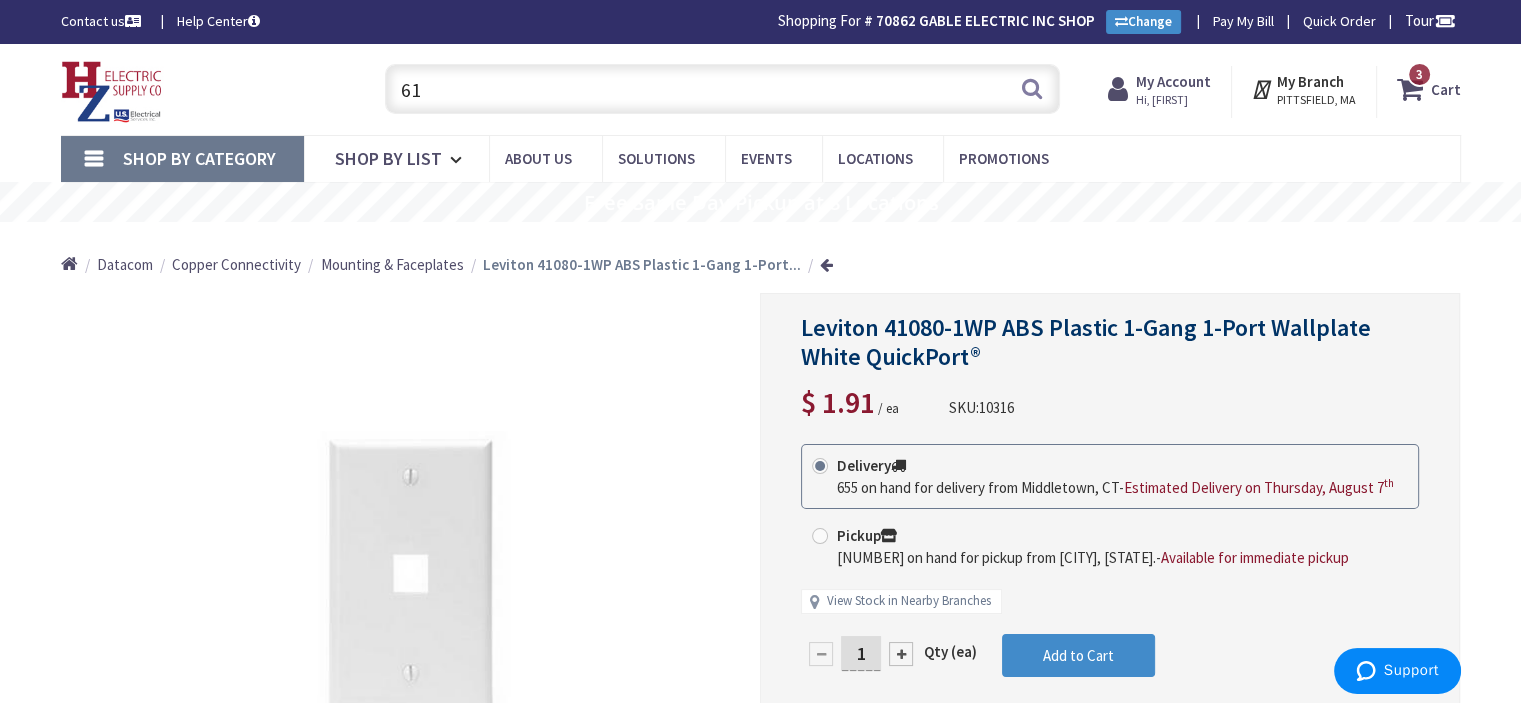 type on "6" 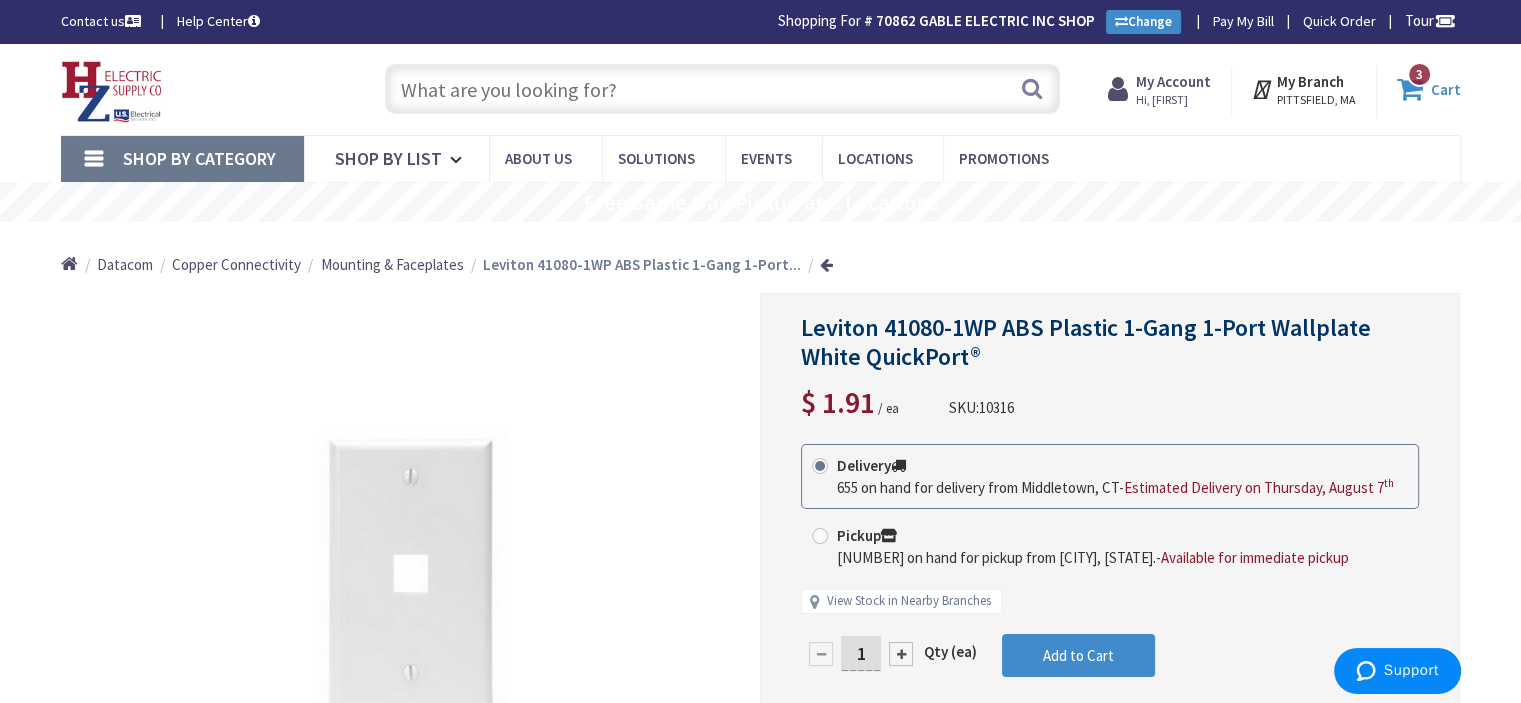 type 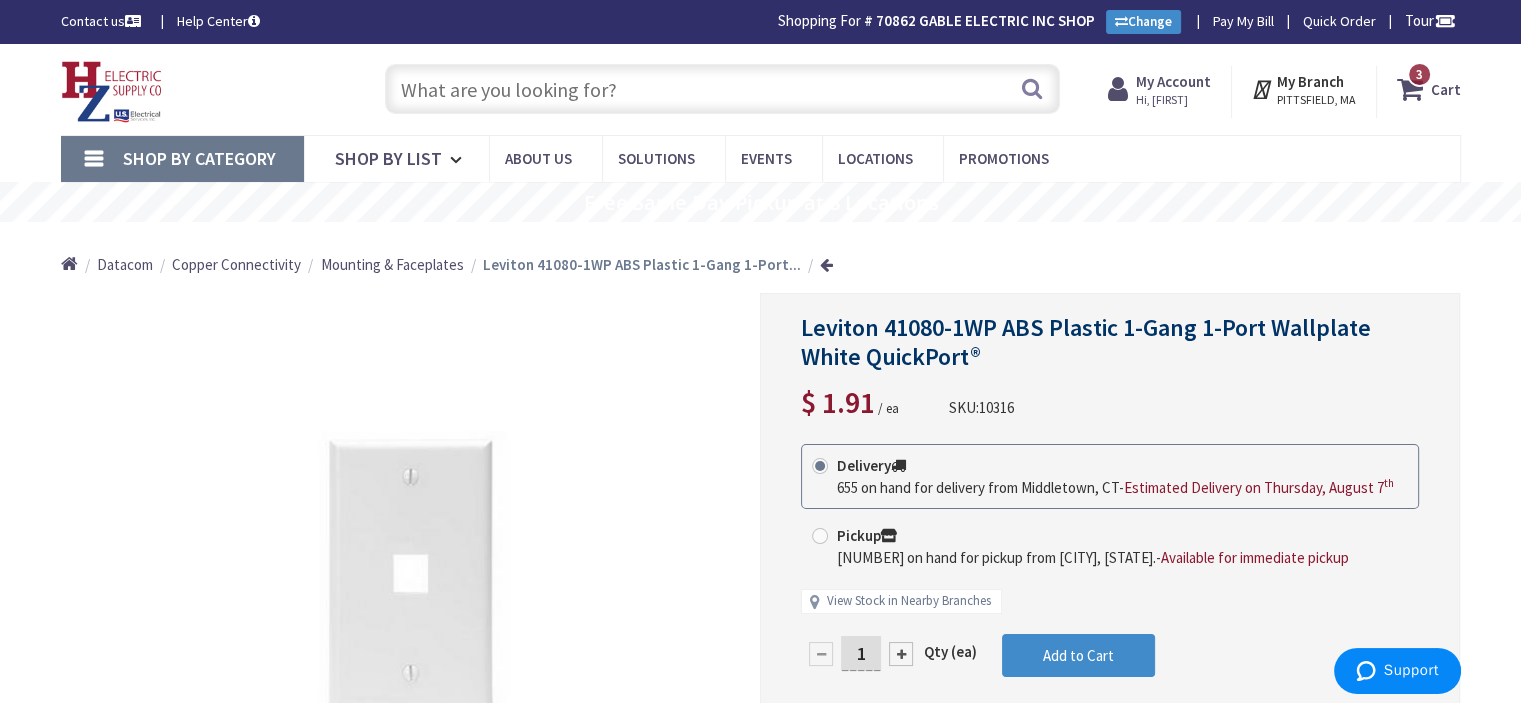 click on "3
3
items" at bounding box center [1419, 74] 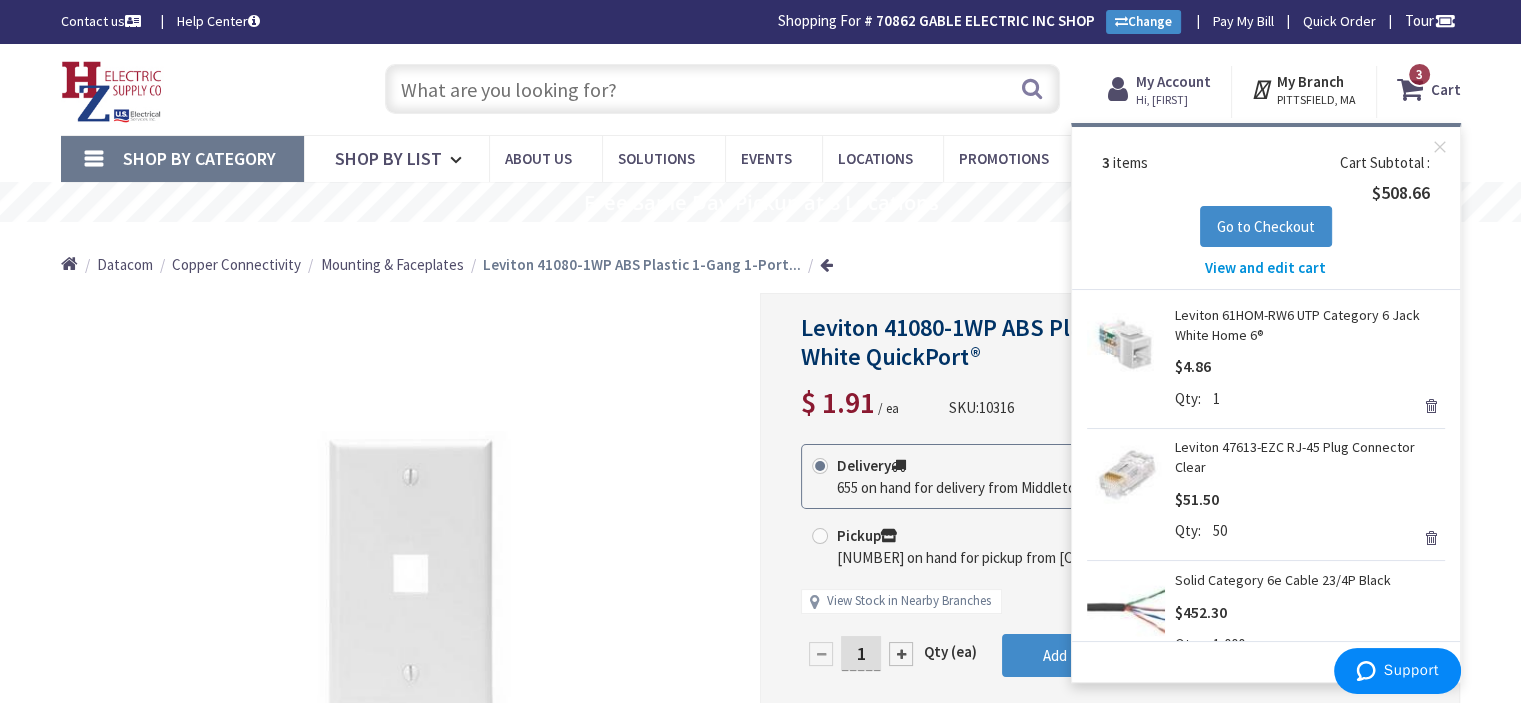 click on "View and edit cart" at bounding box center (1265, 267) 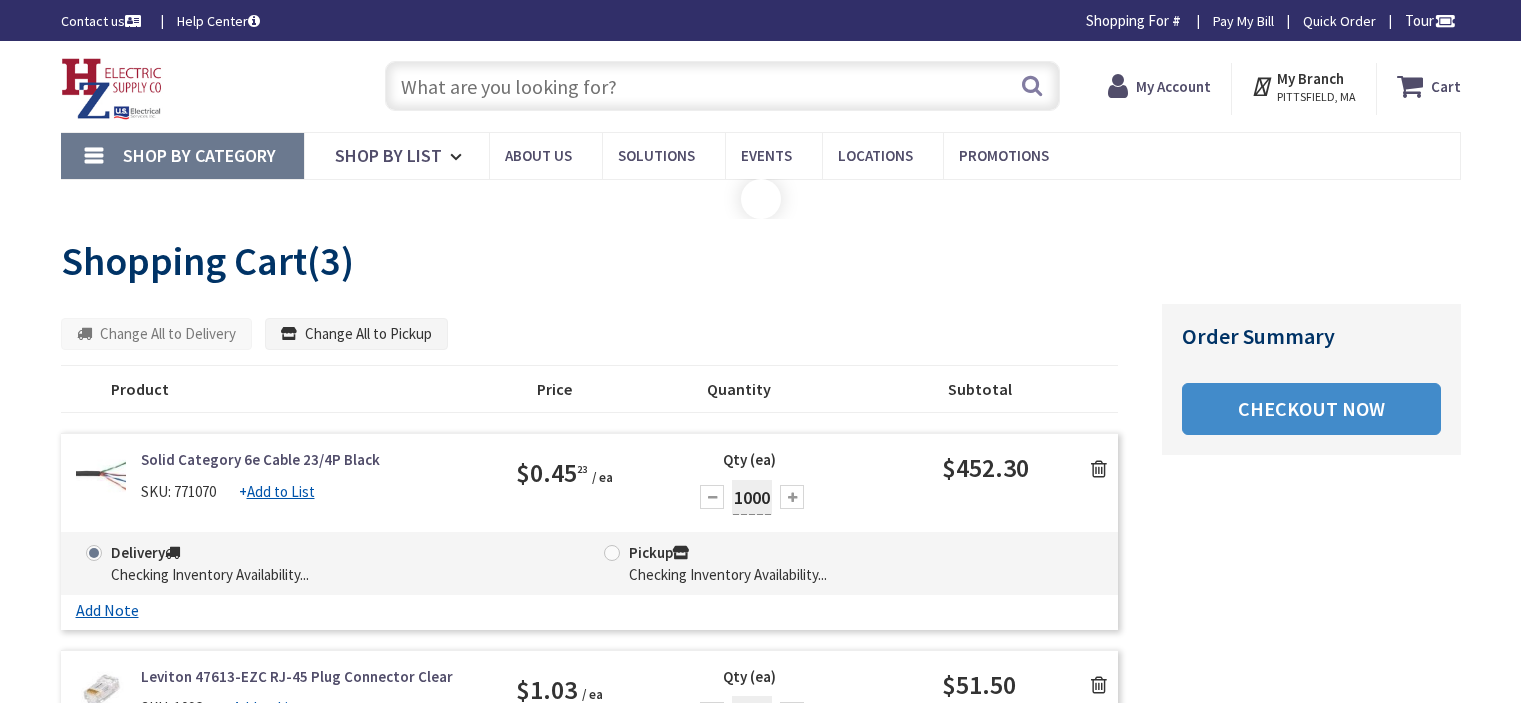 scroll, scrollTop: 0, scrollLeft: 0, axis: both 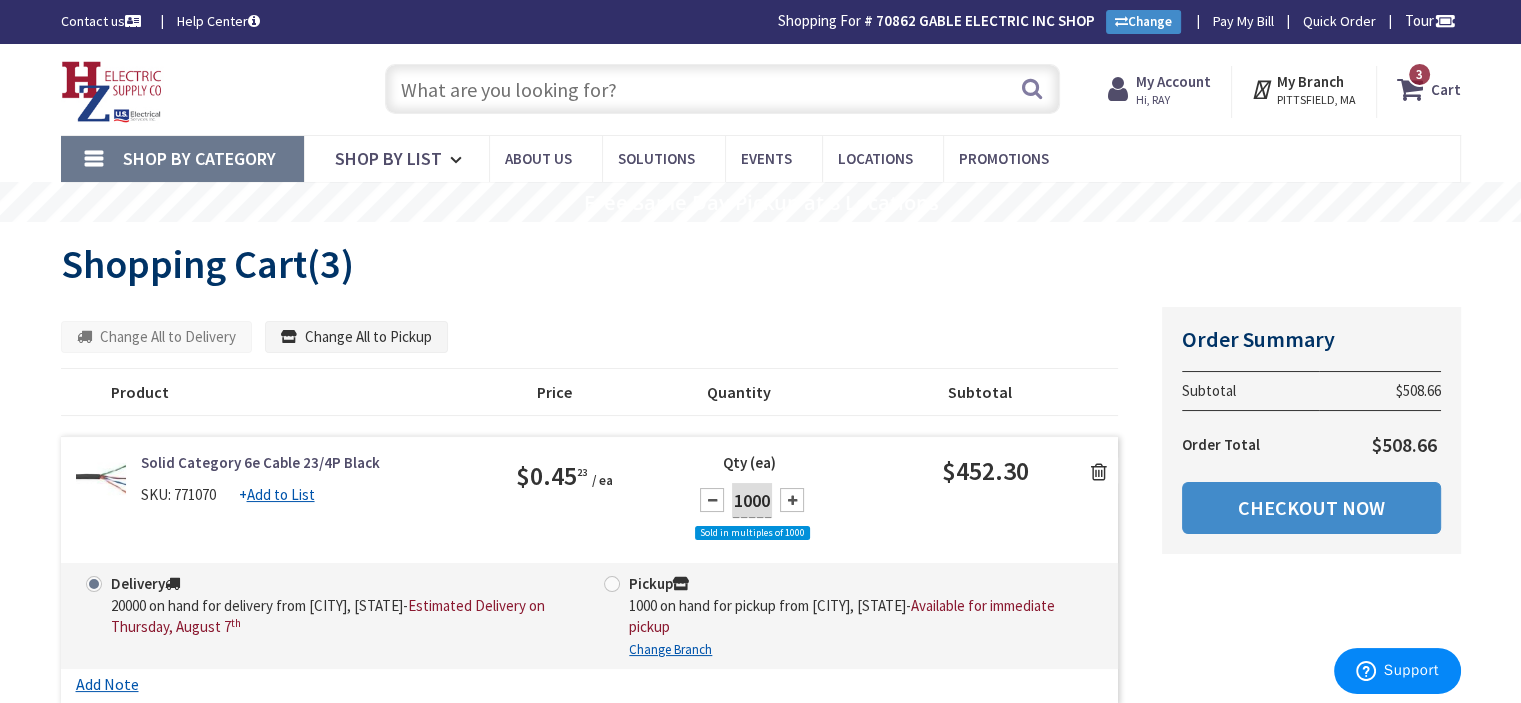 click on "My Account" at bounding box center [1173, 81] 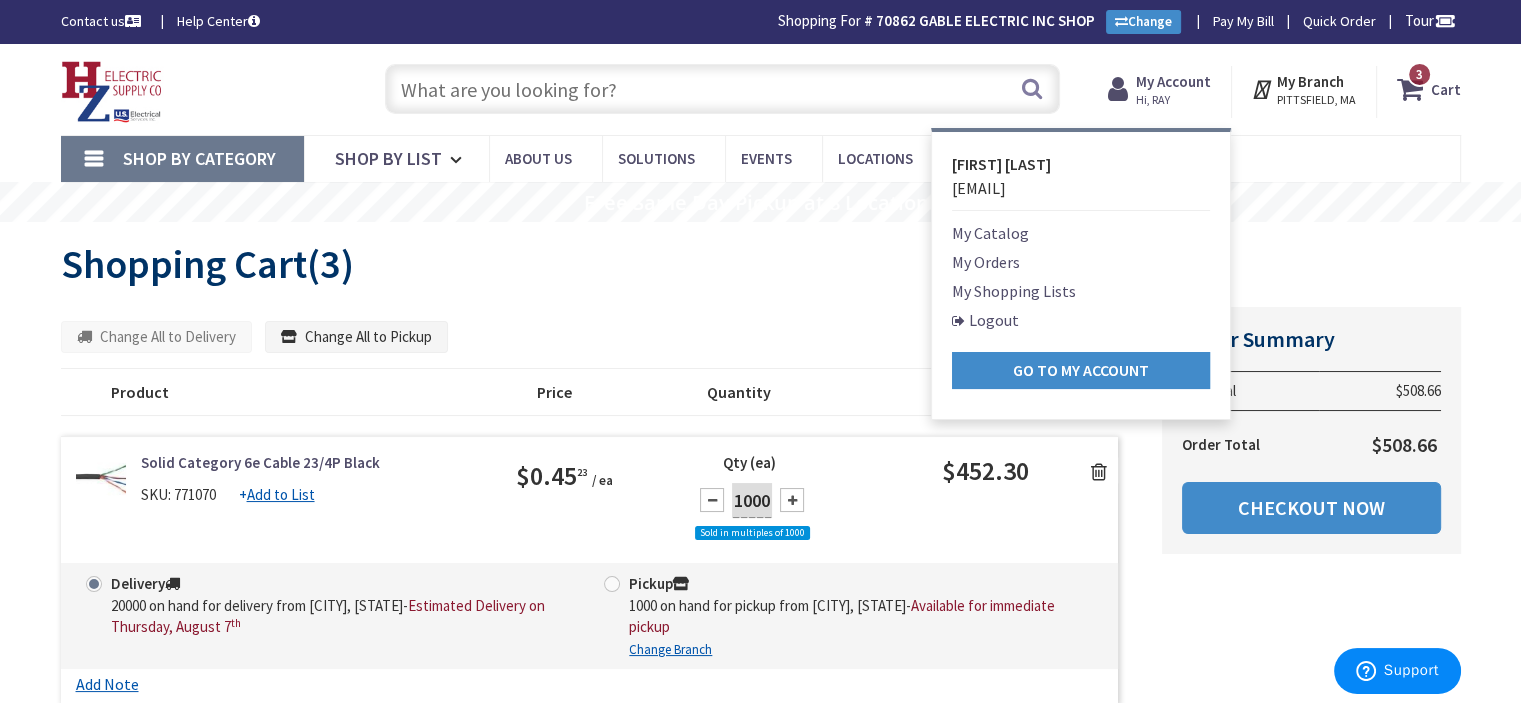 click on "Shopping Cart                     (3)" at bounding box center [761, 264] 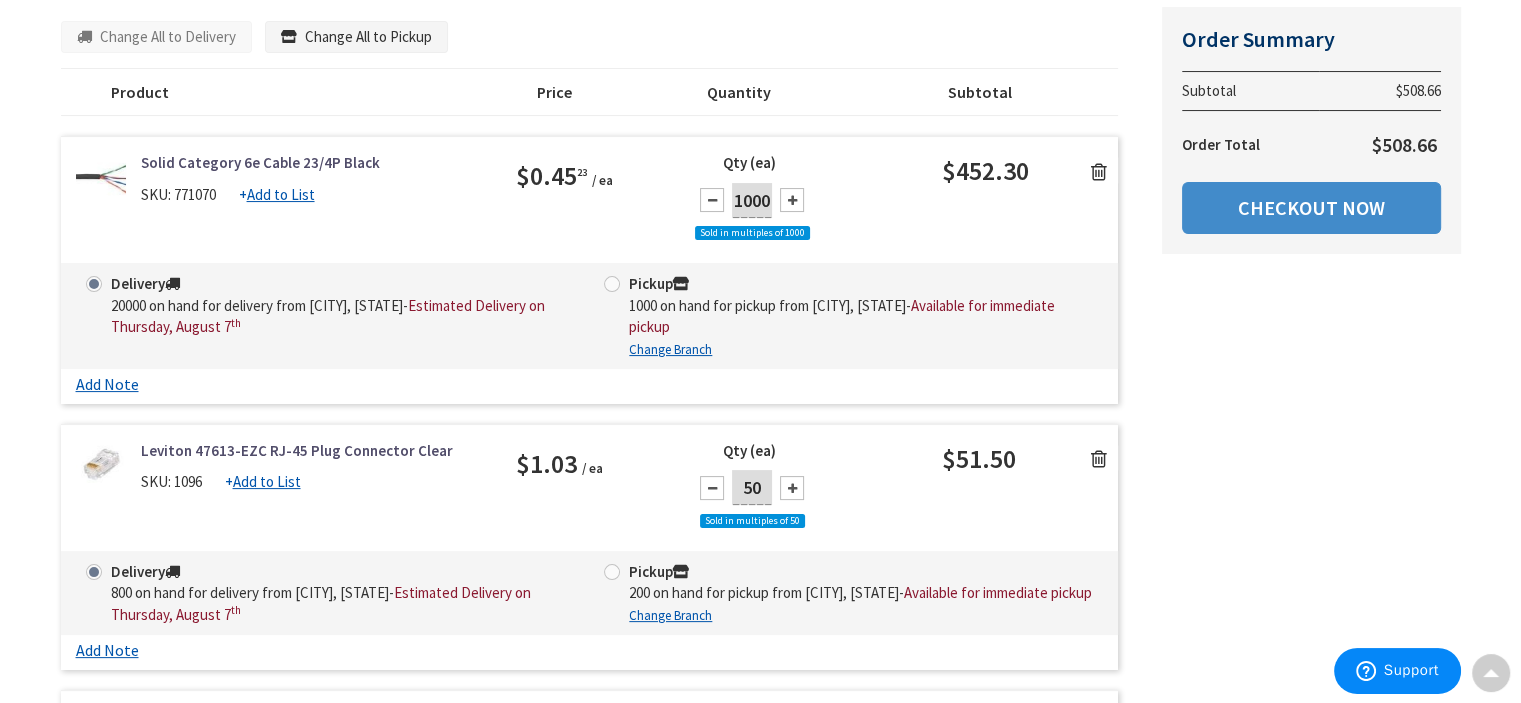 scroll, scrollTop: 0, scrollLeft: 0, axis: both 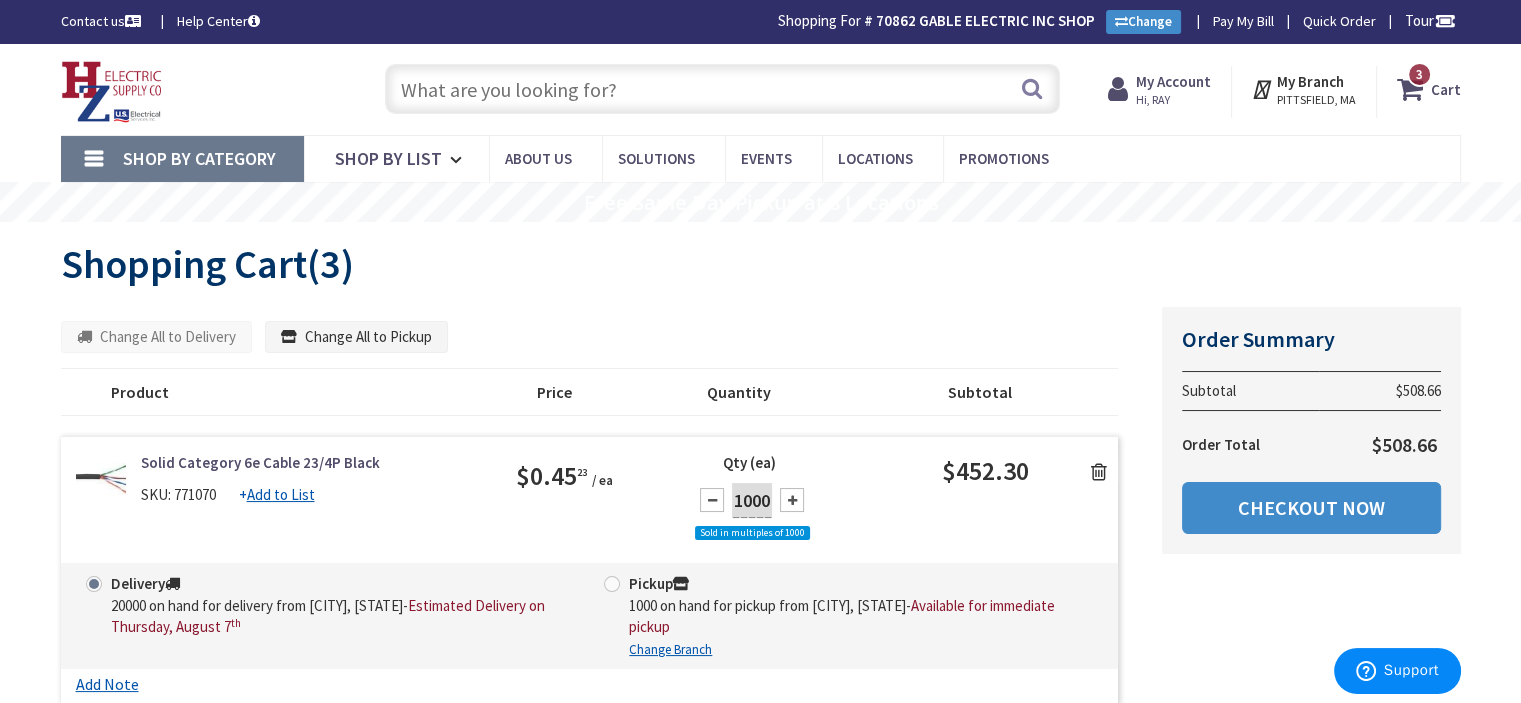 click at bounding box center [722, 89] 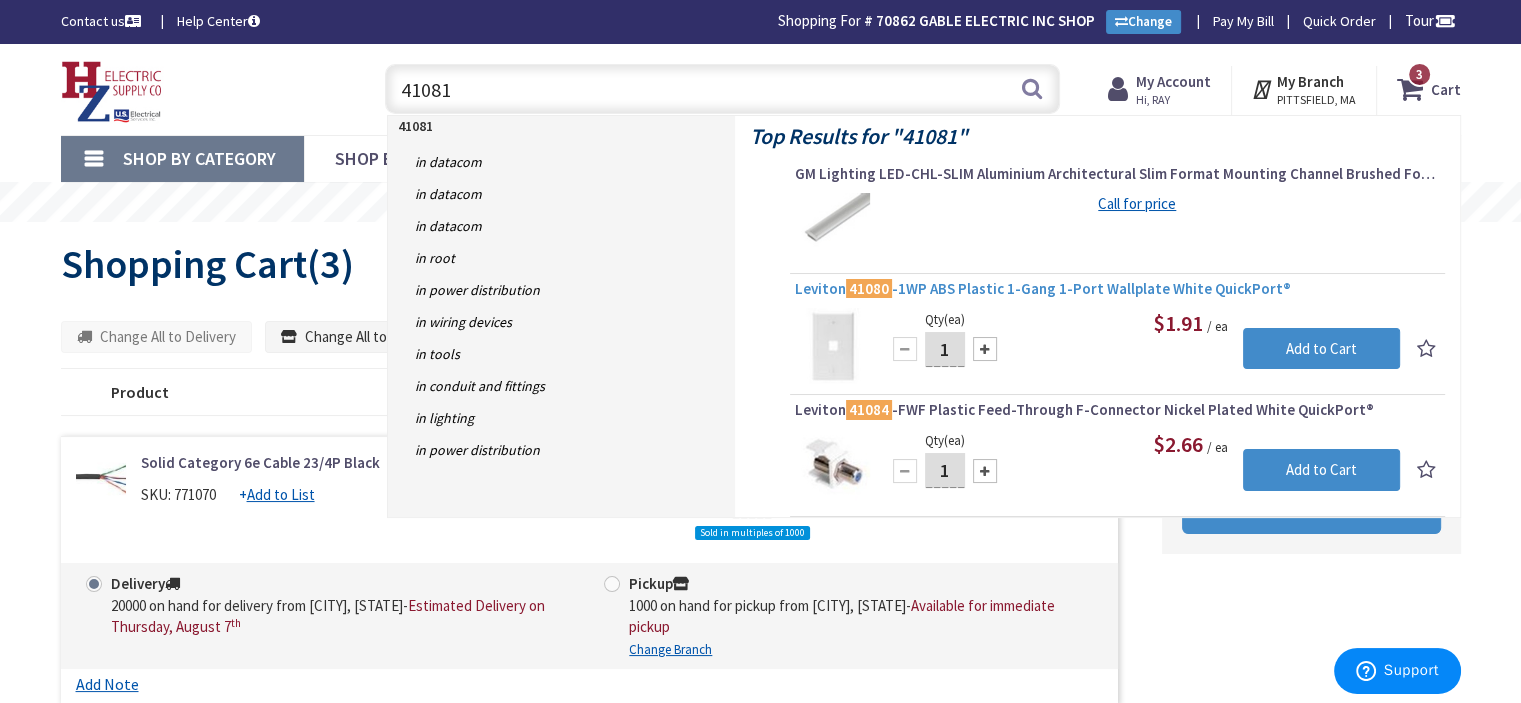 type on "41081" 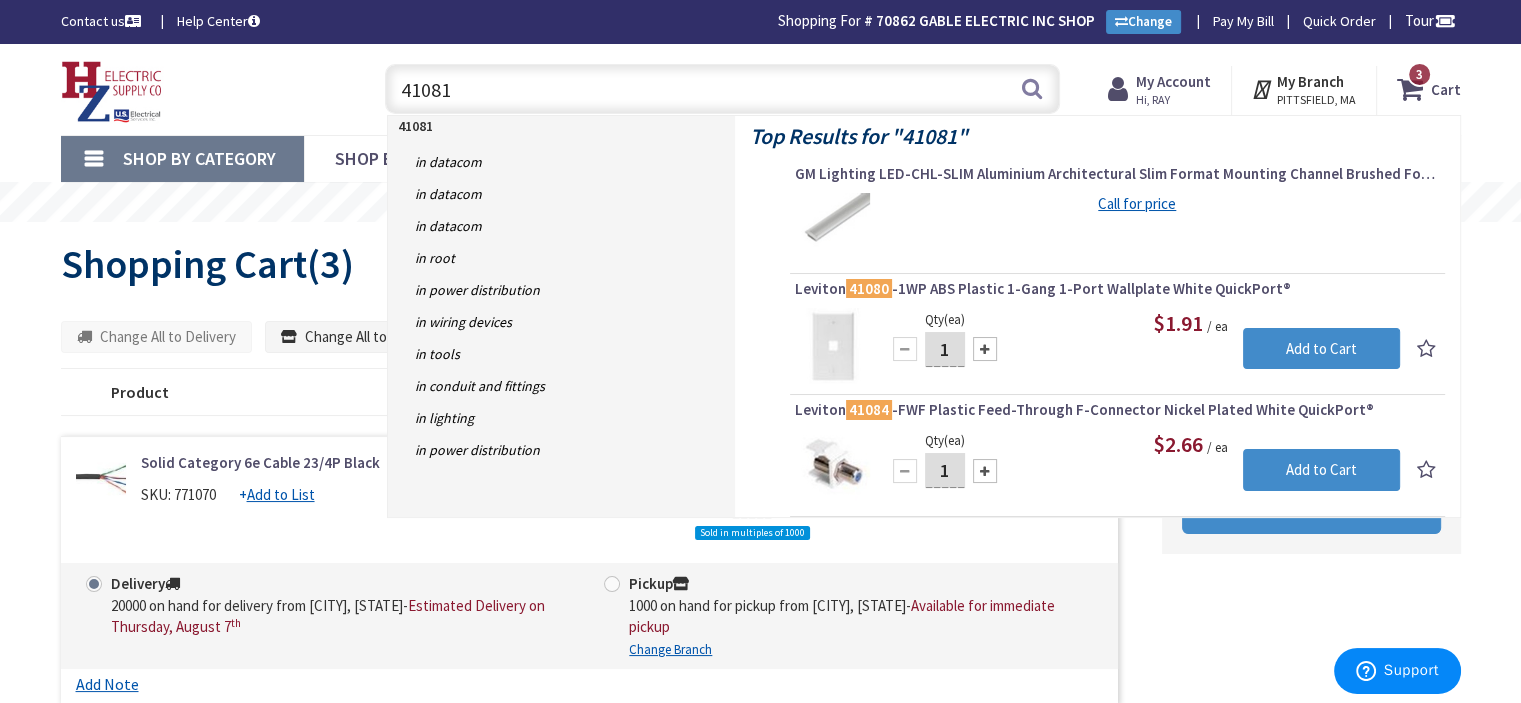 click on "Leviton  41080 -1WP ABS Plastic 1-Gang 1-Port Wallplate White QuickPort®" at bounding box center [1117, 289] 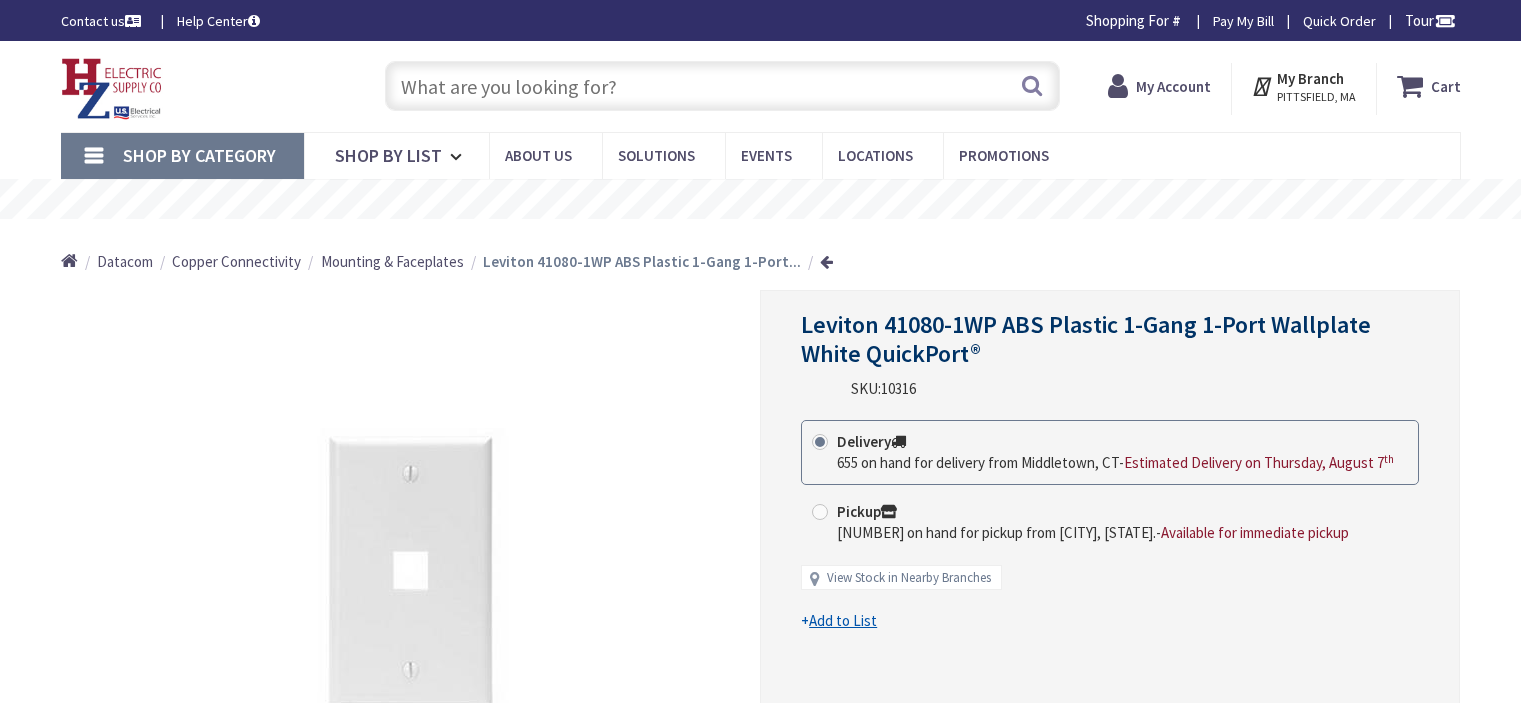 scroll, scrollTop: 0, scrollLeft: 0, axis: both 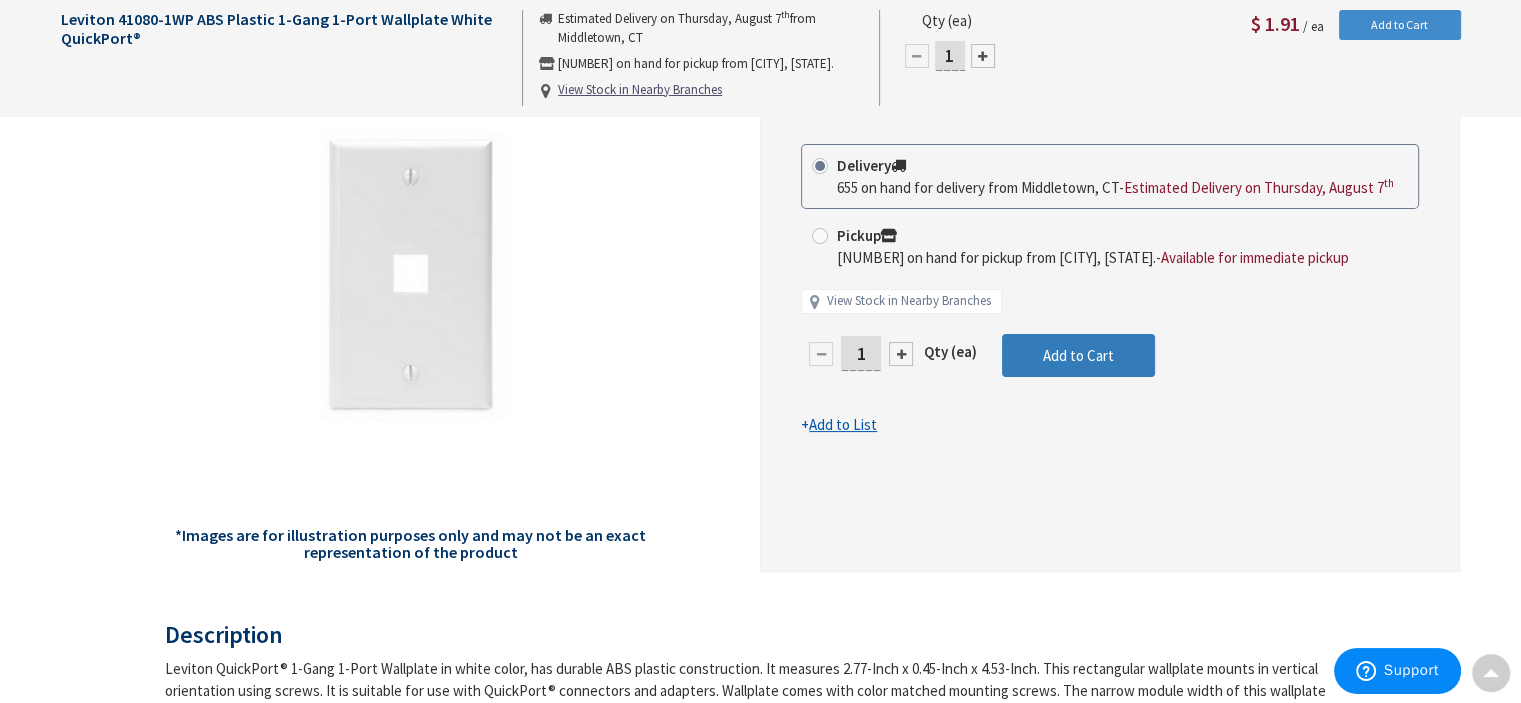click on "Add to Cart" at bounding box center [1078, 355] 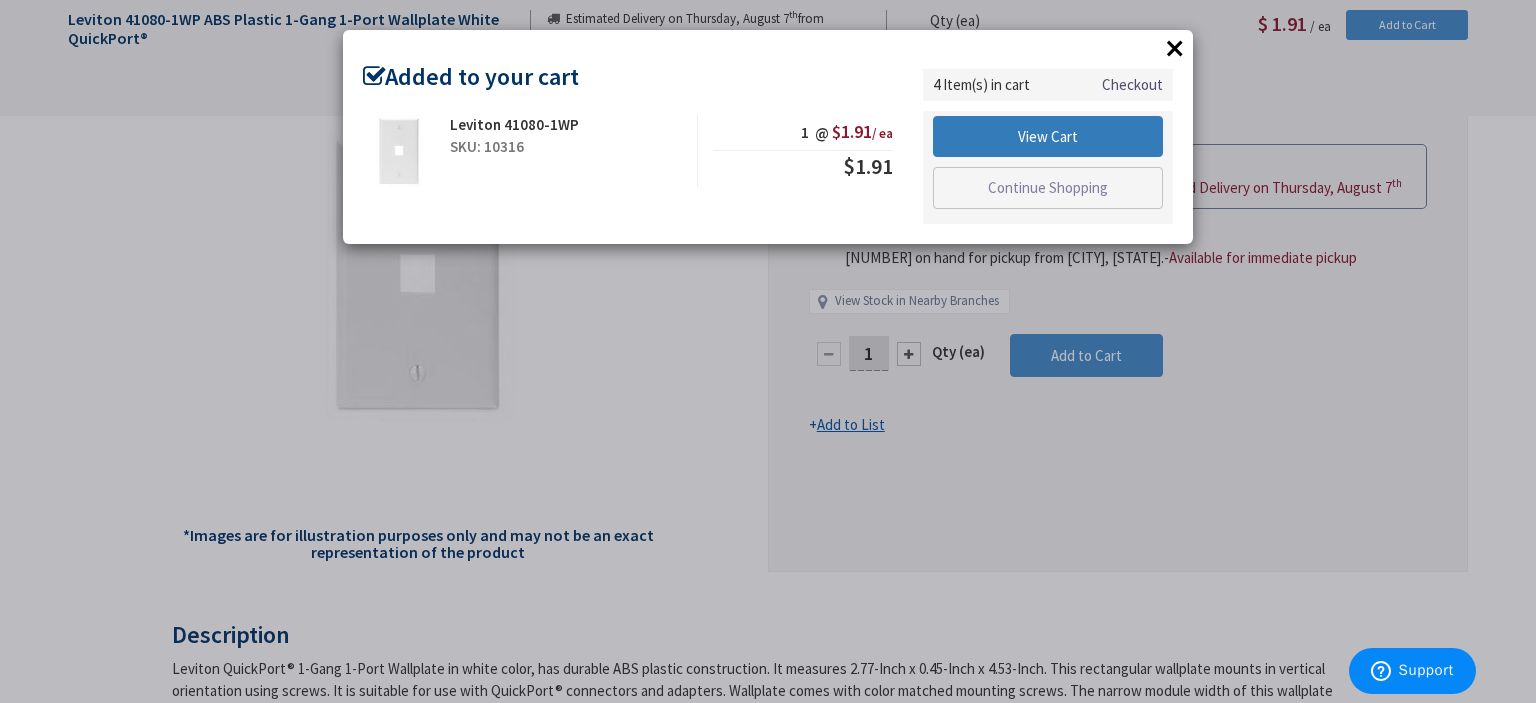 click on "View Cart" at bounding box center (1048, 137) 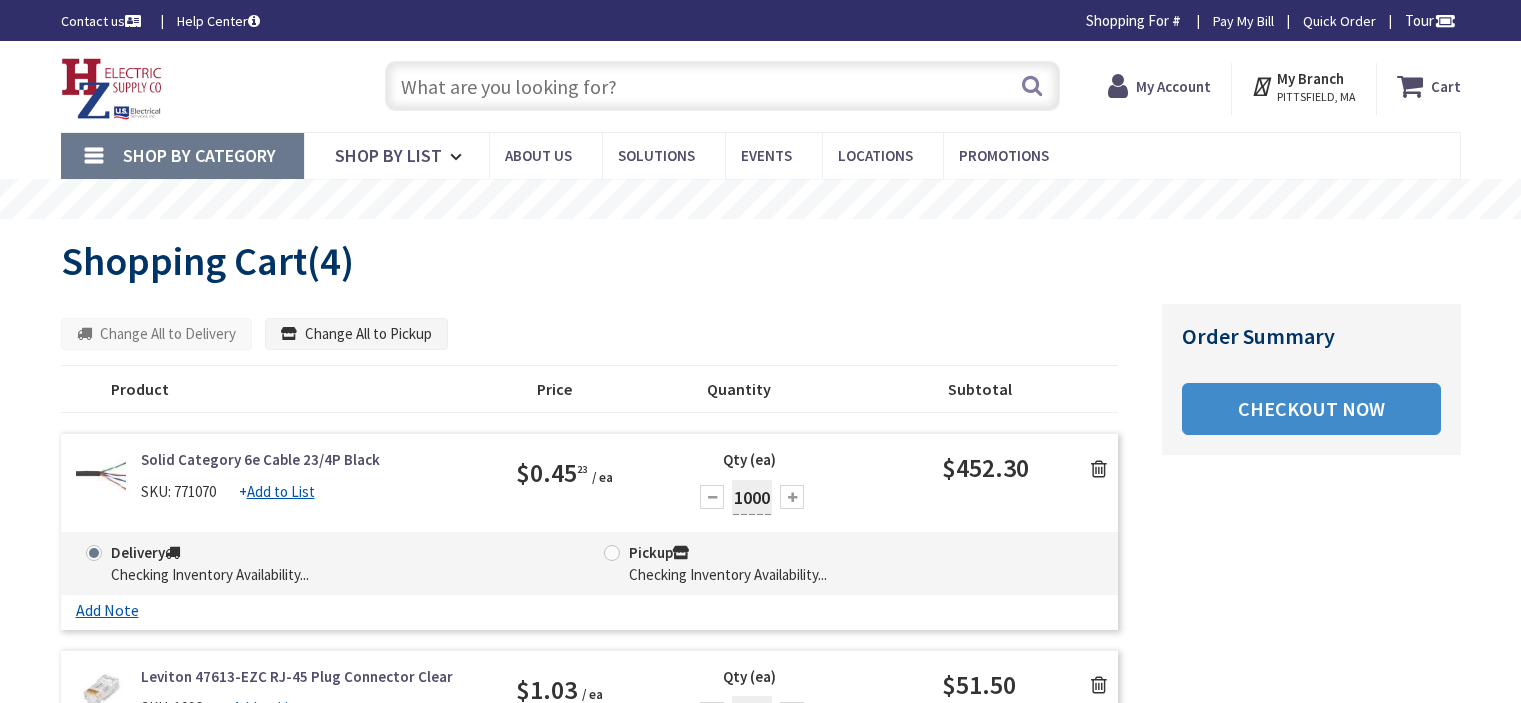 scroll, scrollTop: 0, scrollLeft: 0, axis: both 